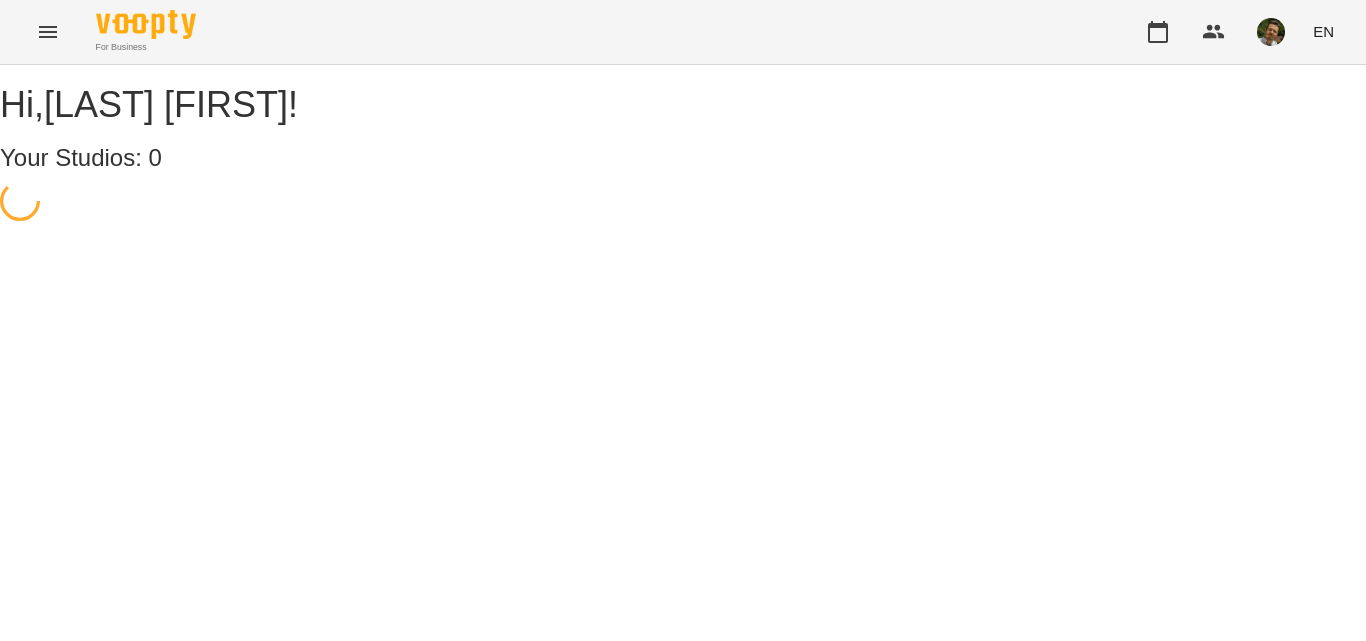 scroll, scrollTop: 0, scrollLeft: 0, axis: both 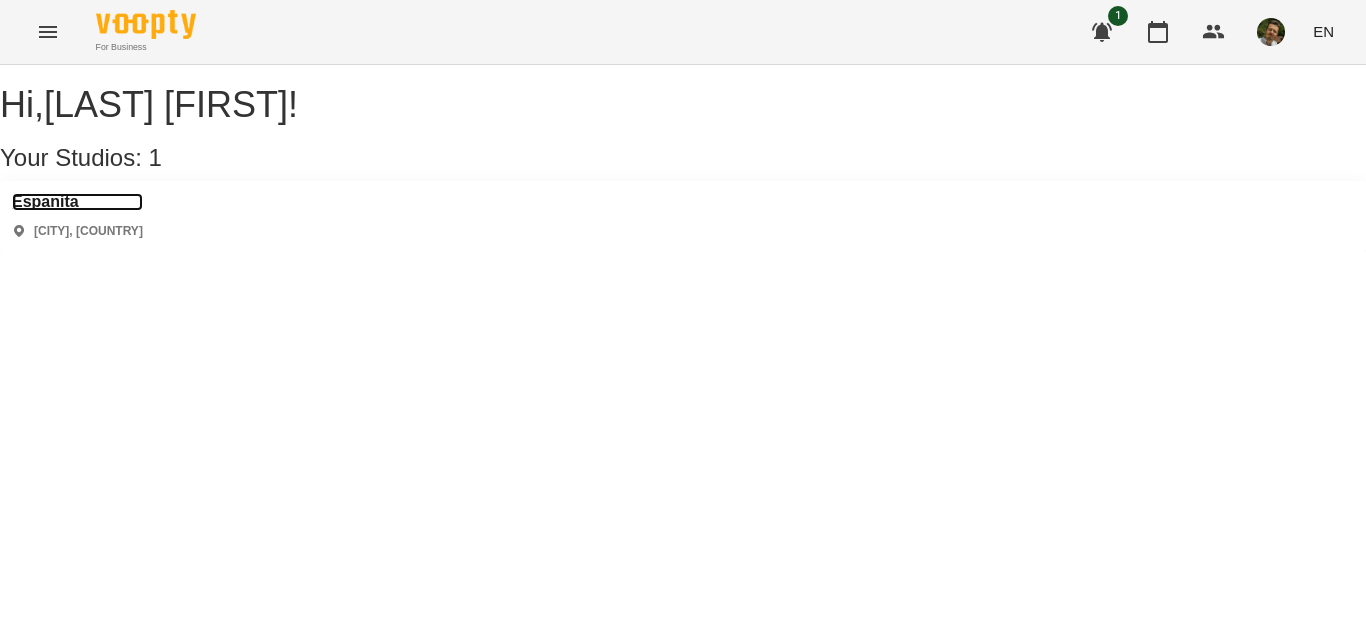 click on "Espanita" at bounding box center [77, 202] 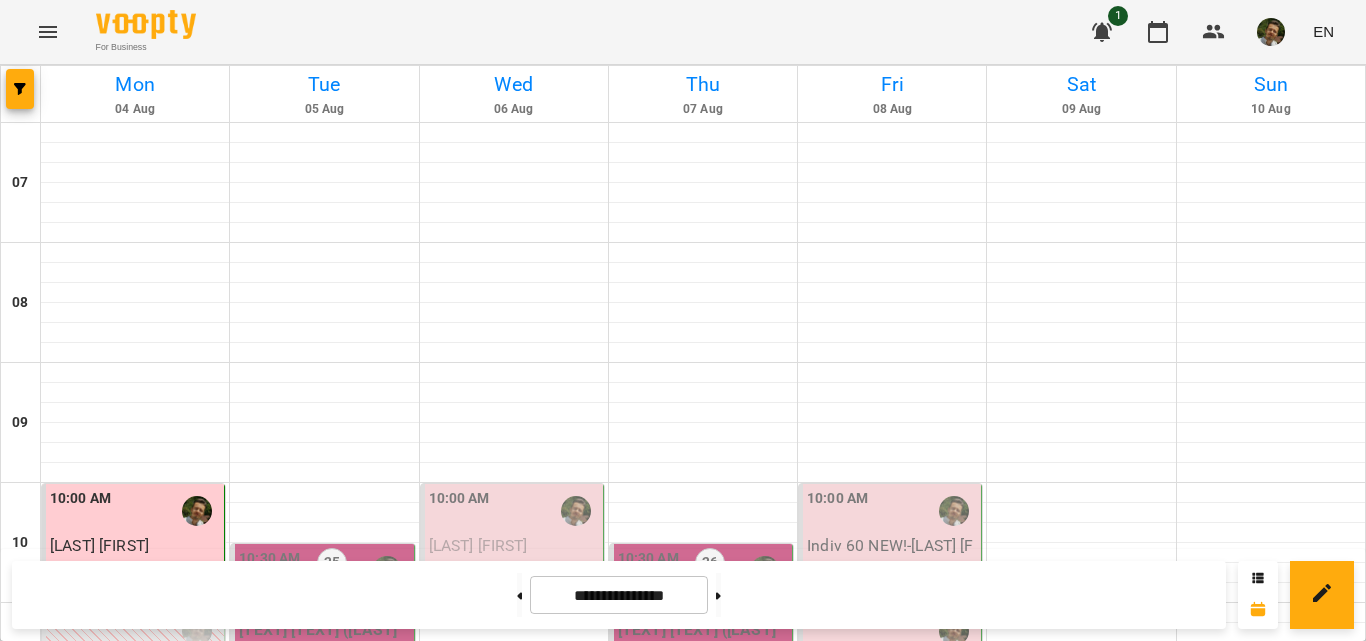 scroll, scrollTop: 1195, scrollLeft: 0, axis: vertical 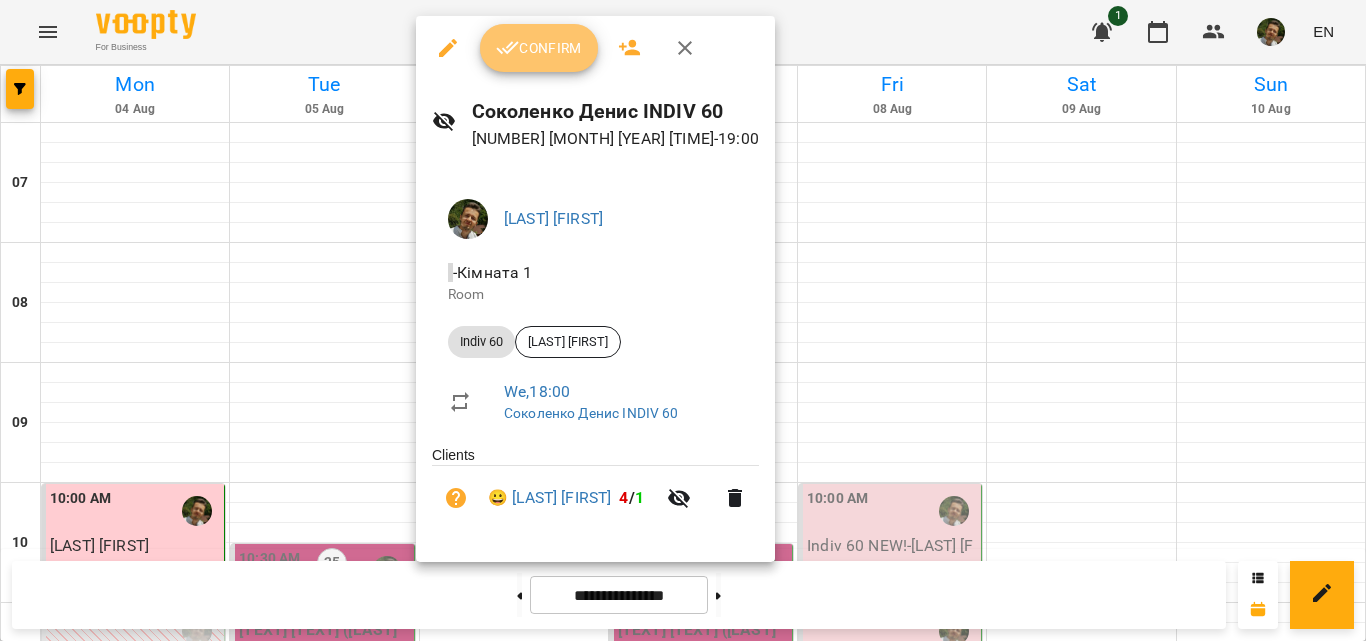 click on "Confirm" at bounding box center (539, 48) 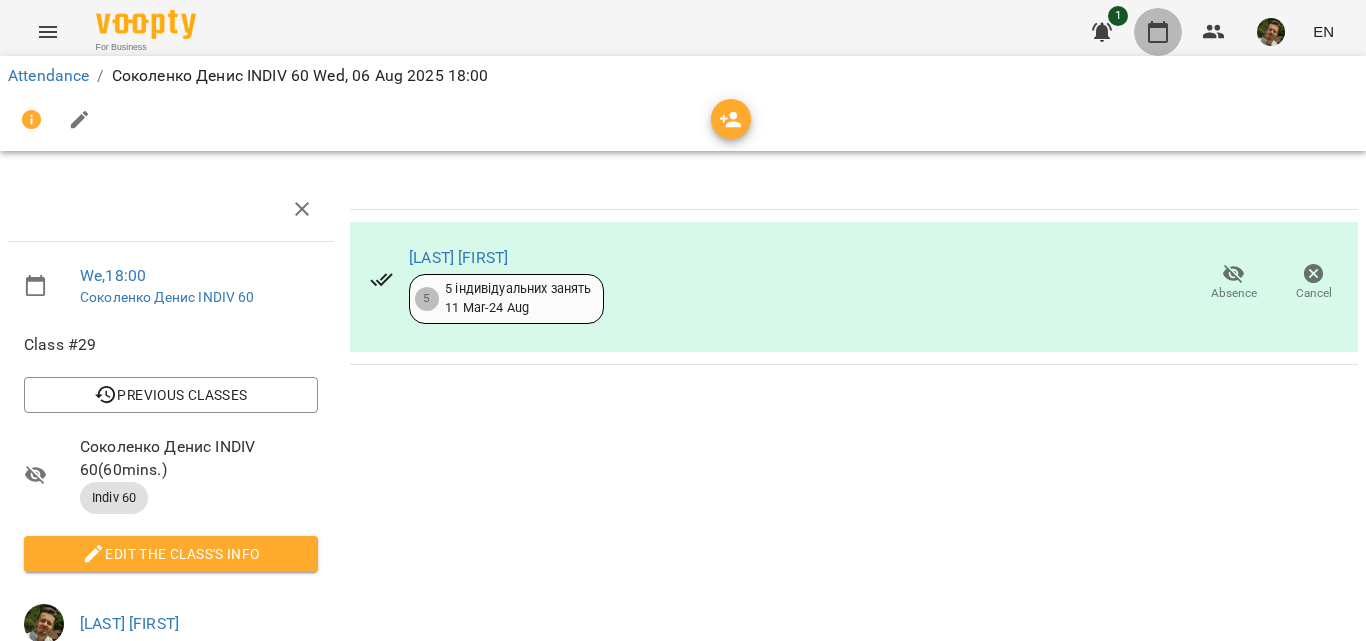click 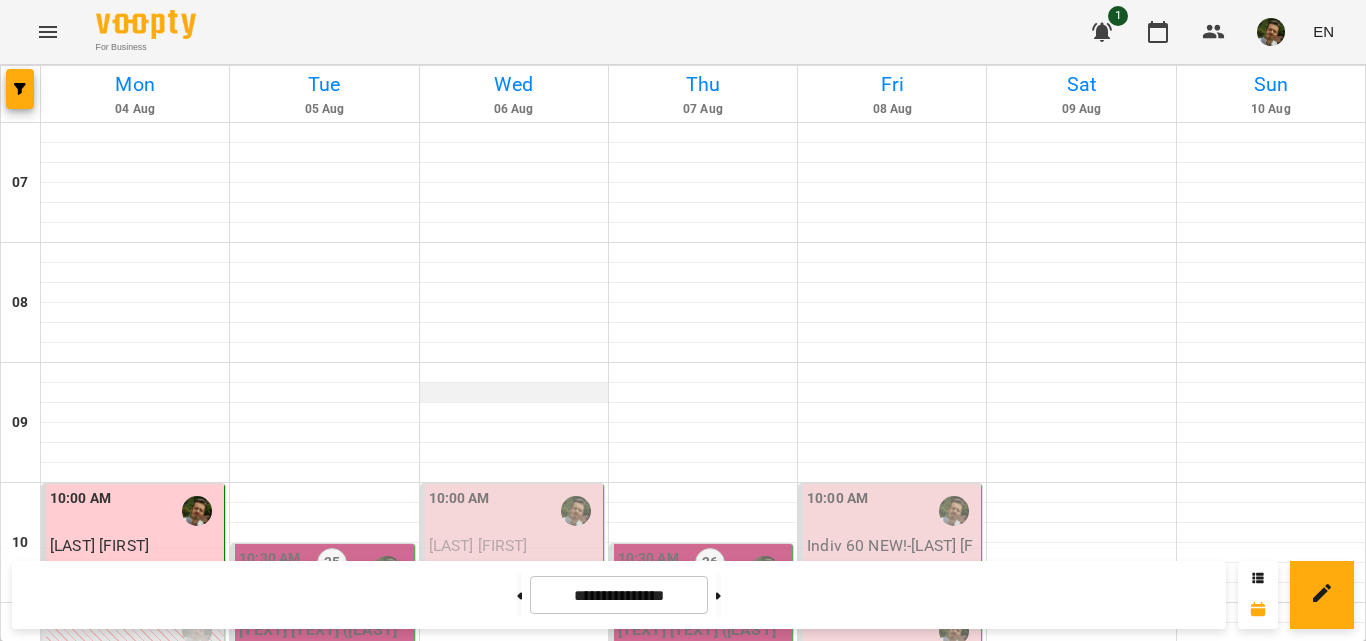 scroll, scrollTop: 1417, scrollLeft: 0, axis: vertical 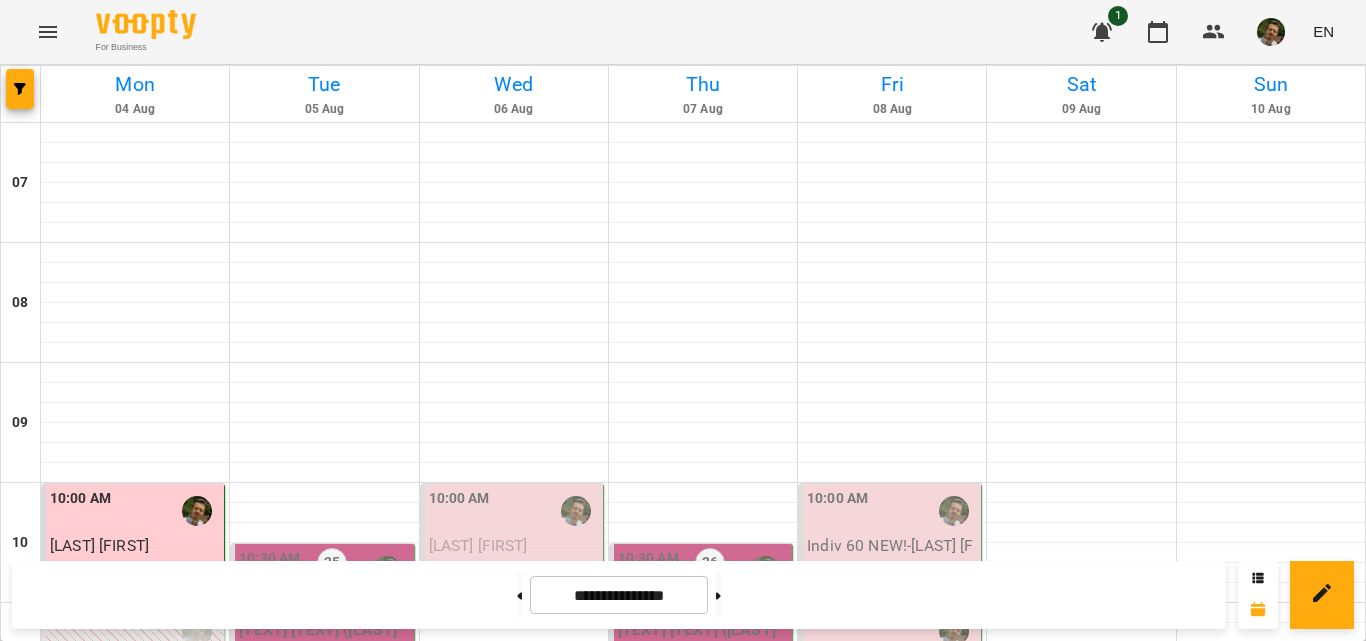 click on "[LAST] [FIRST]" at bounding box center (478, 1745) 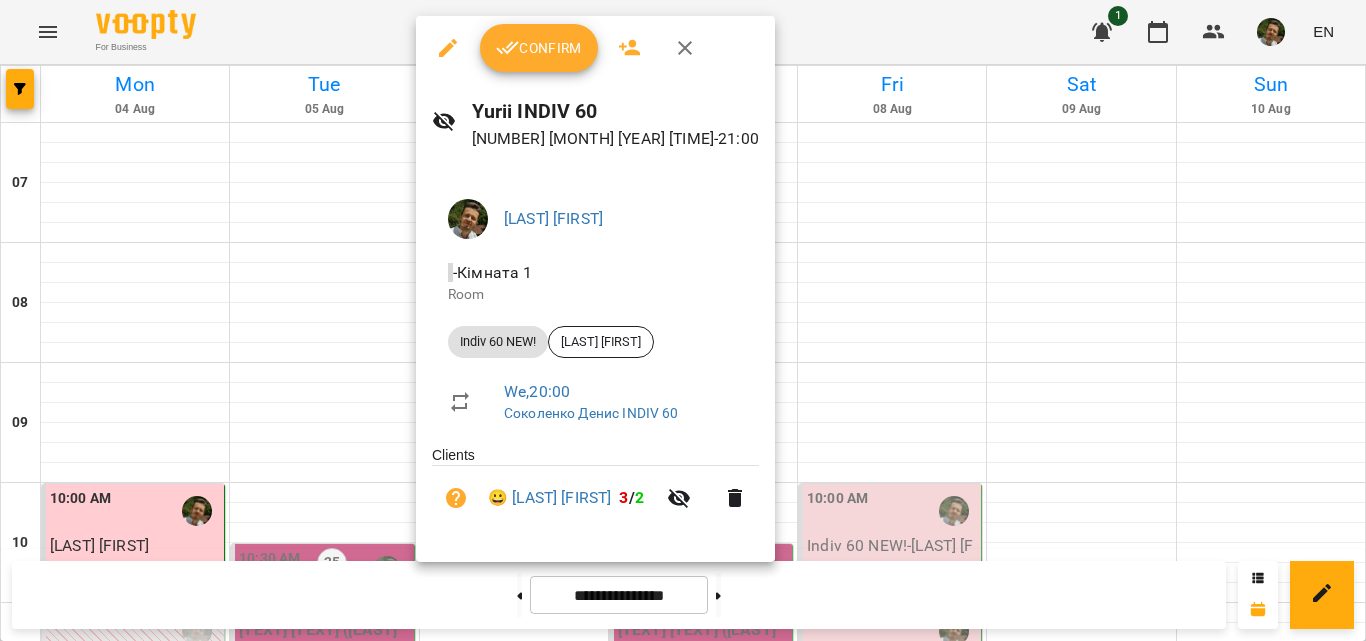 click 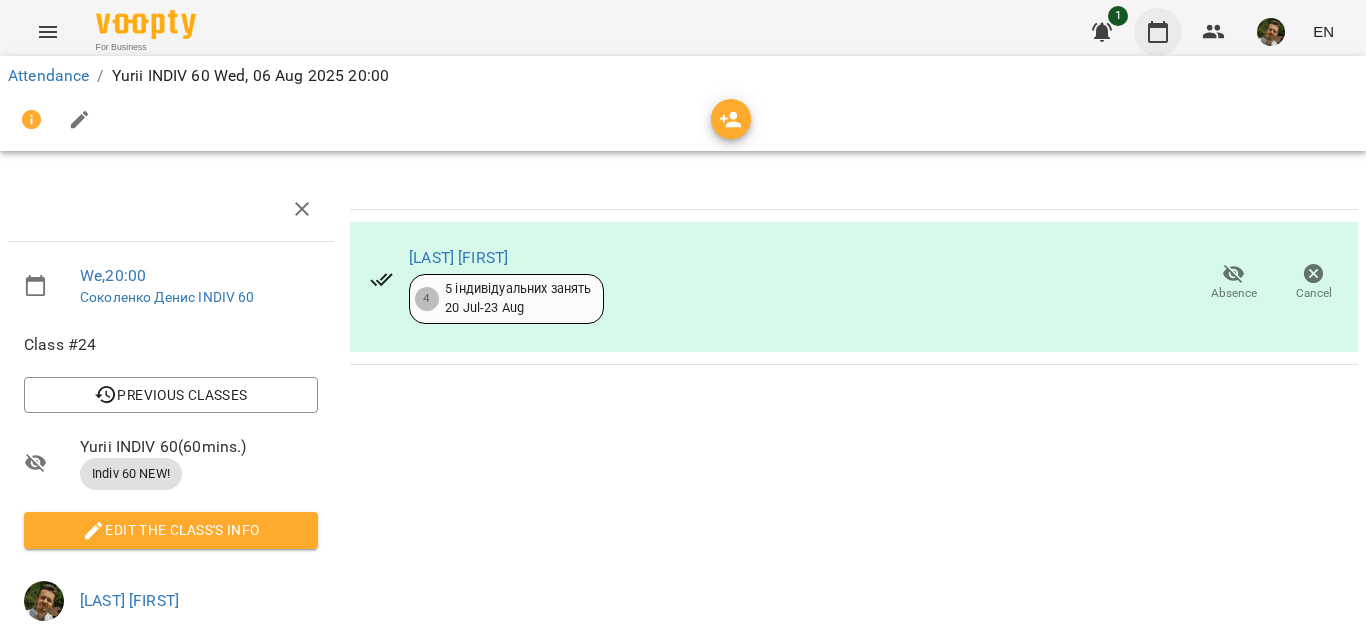click at bounding box center [1158, 32] 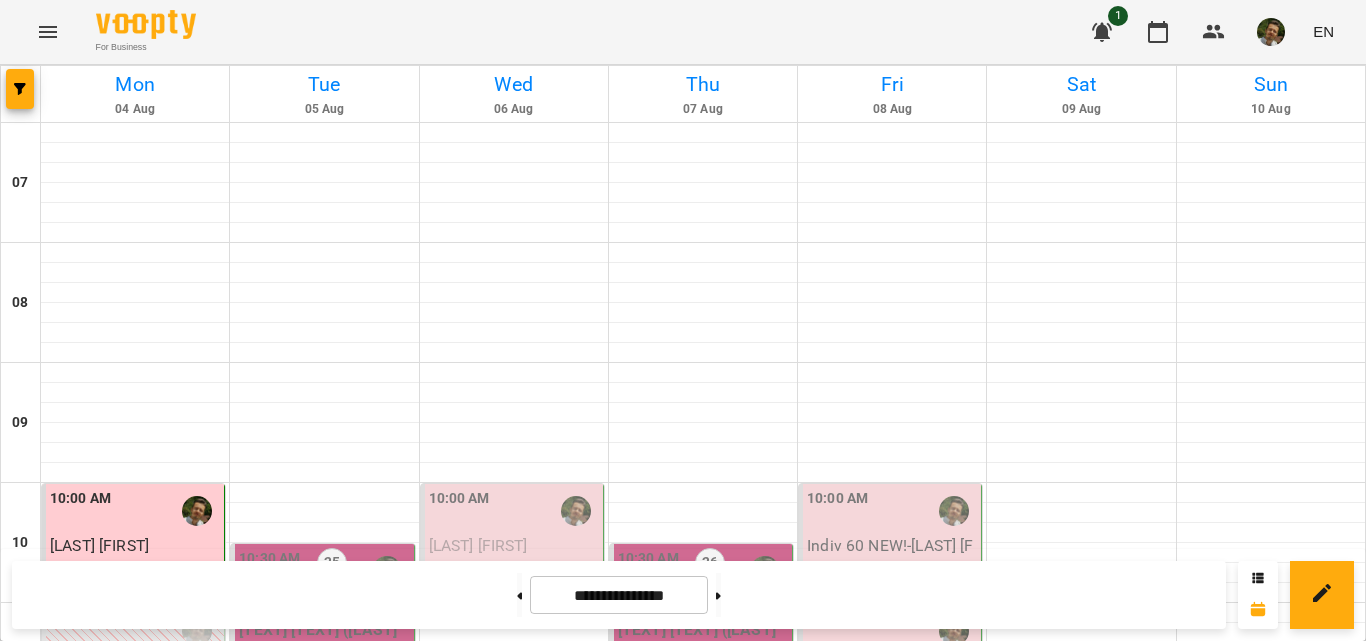 scroll, scrollTop: 460, scrollLeft: 0, axis: vertical 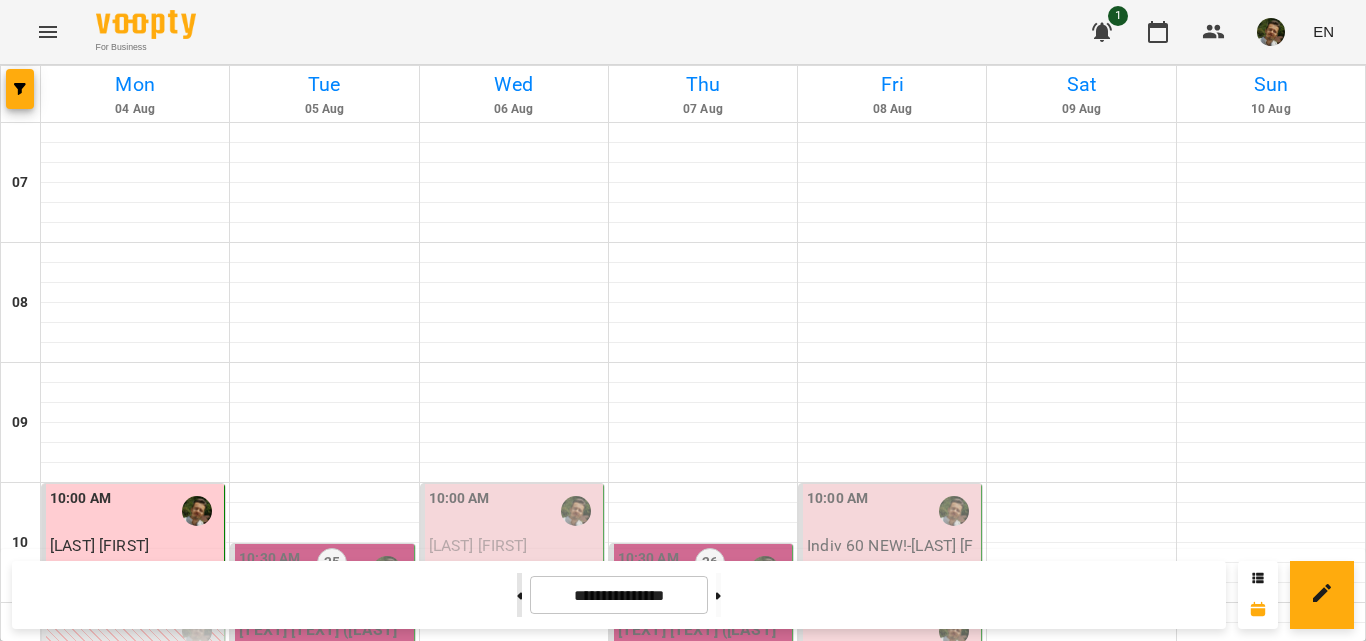 click at bounding box center [519, 595] 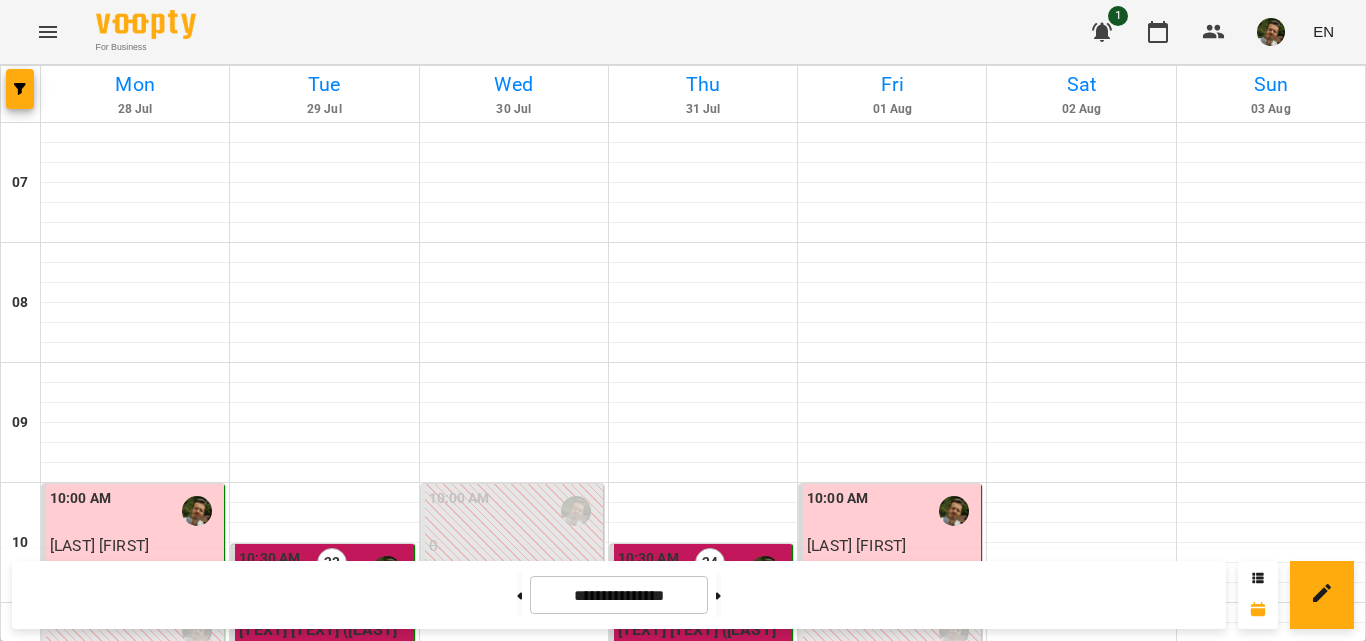 scroll, scrollTop: 320, scrollLeft: 0, axis: vertical 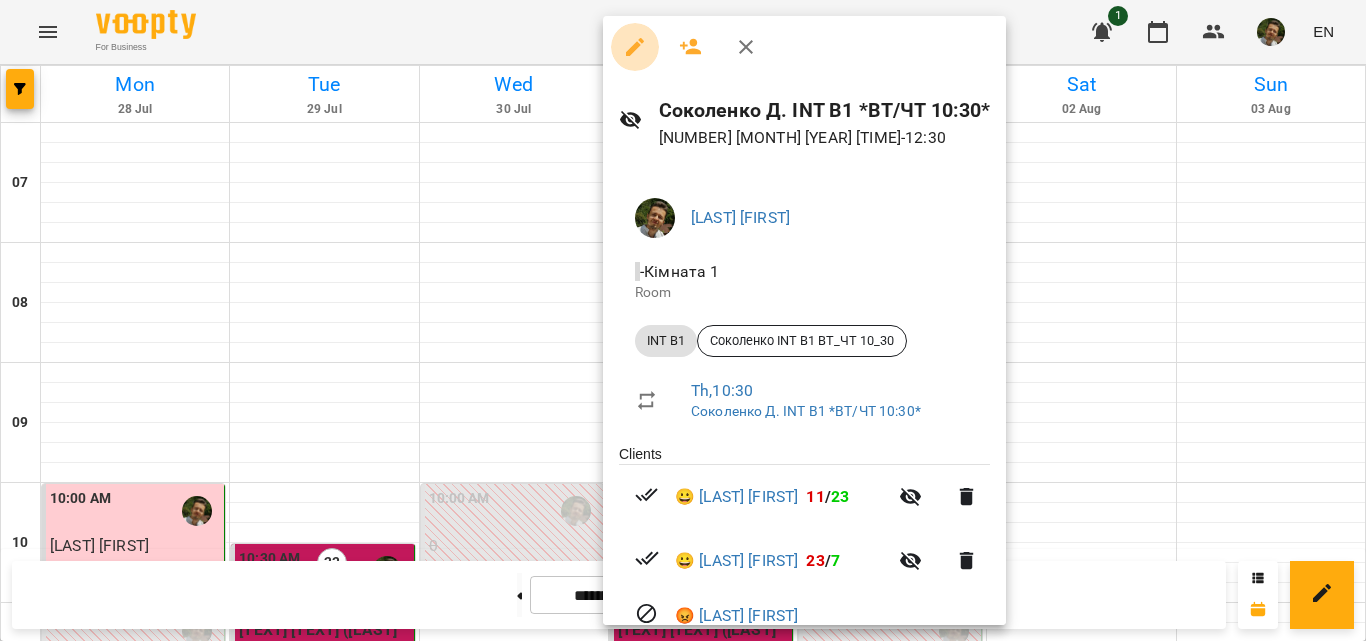 click 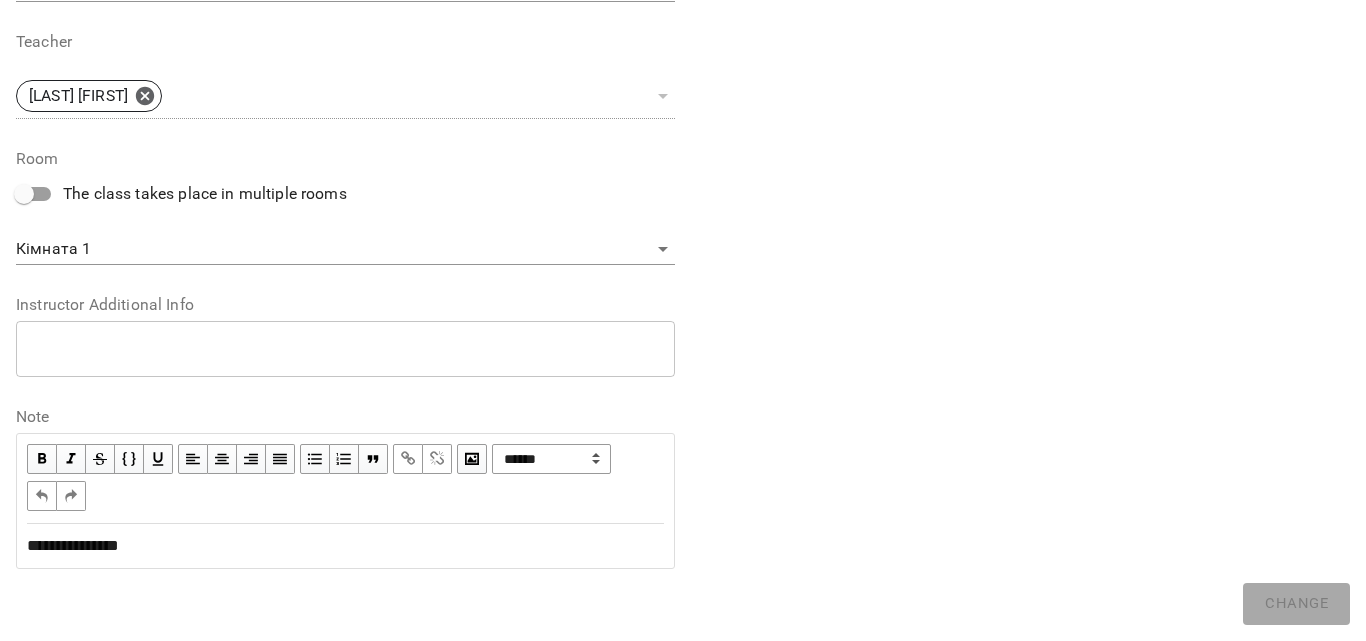 scroll, scrollTop: 0, scrollLeft: 0, axis: both 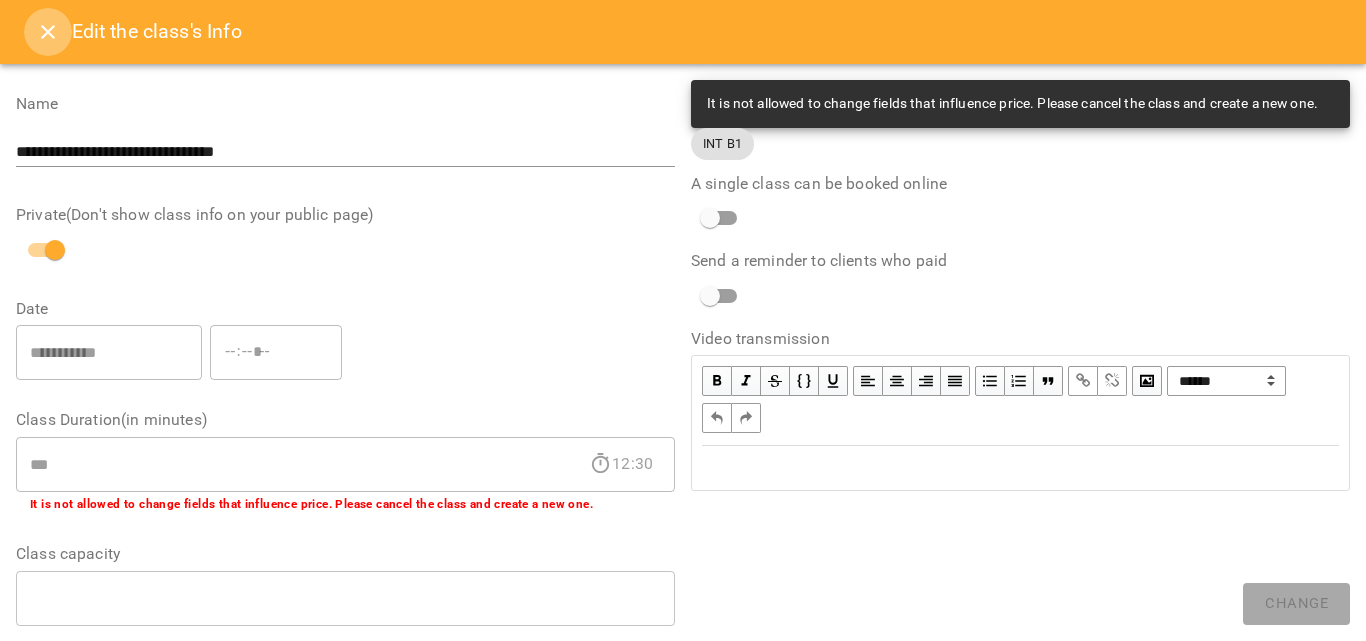 click 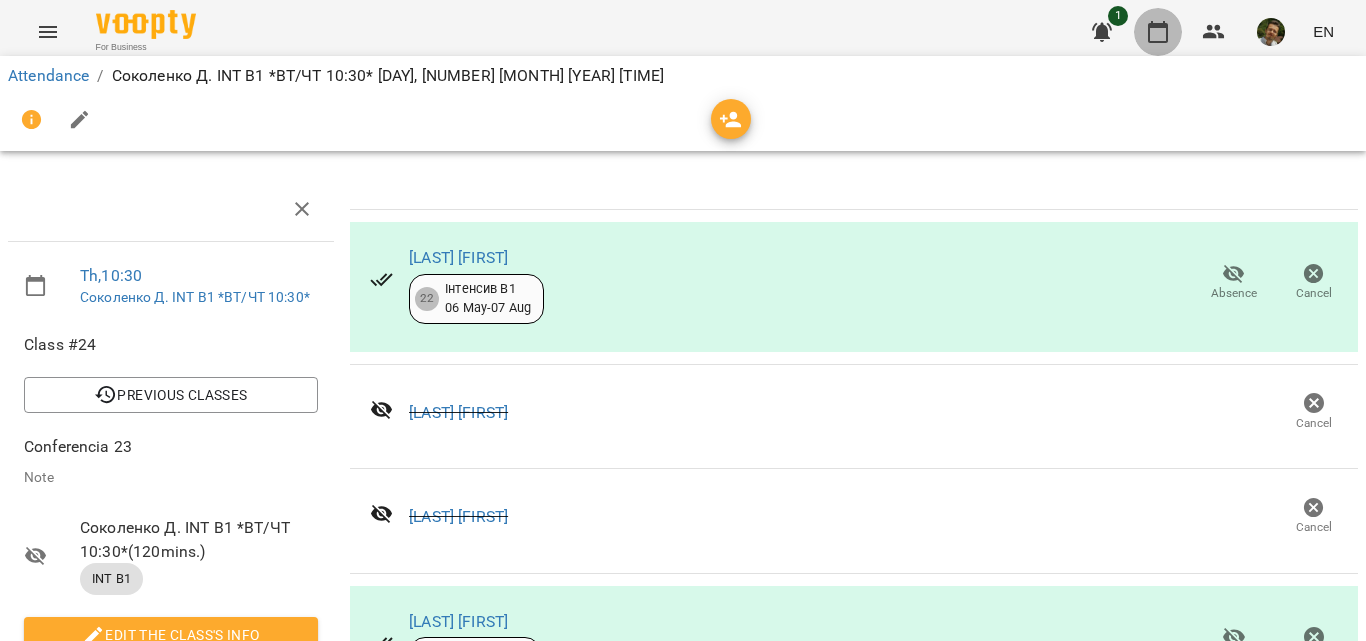click at bounding box center (1158, 32) 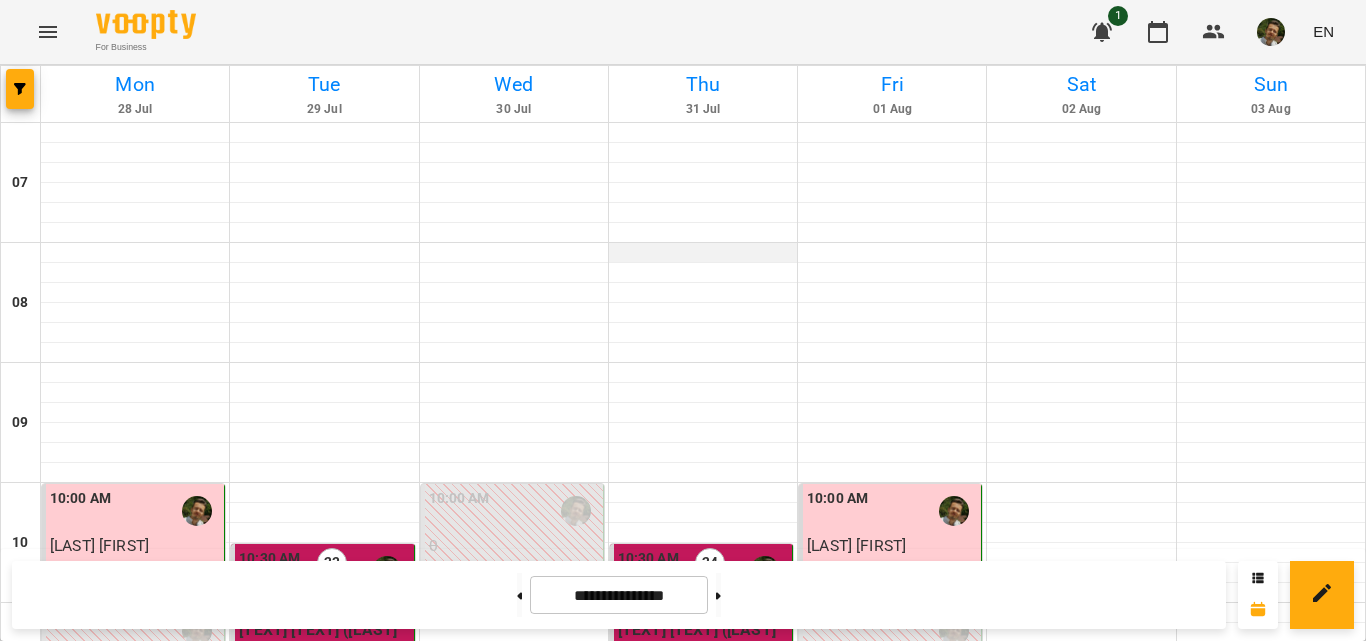 scroll, scrollTop: 276, scrollLeft: 0, axis: vertical 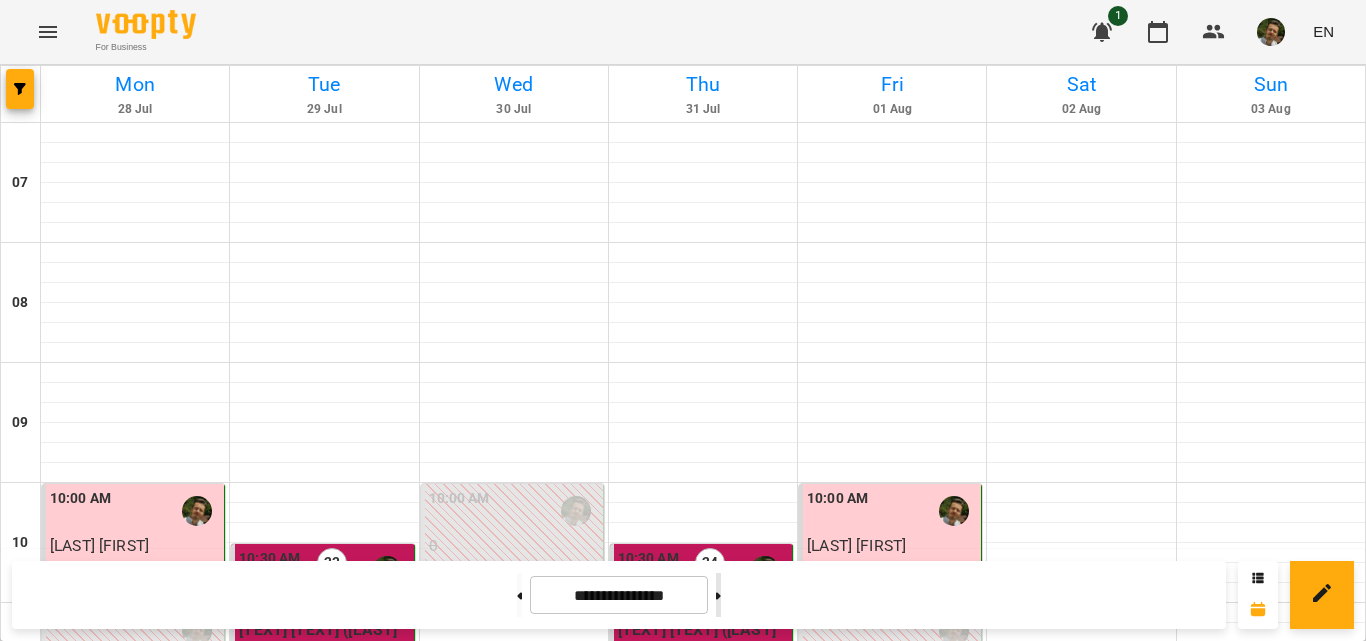 click at bounding box center (718, 595) 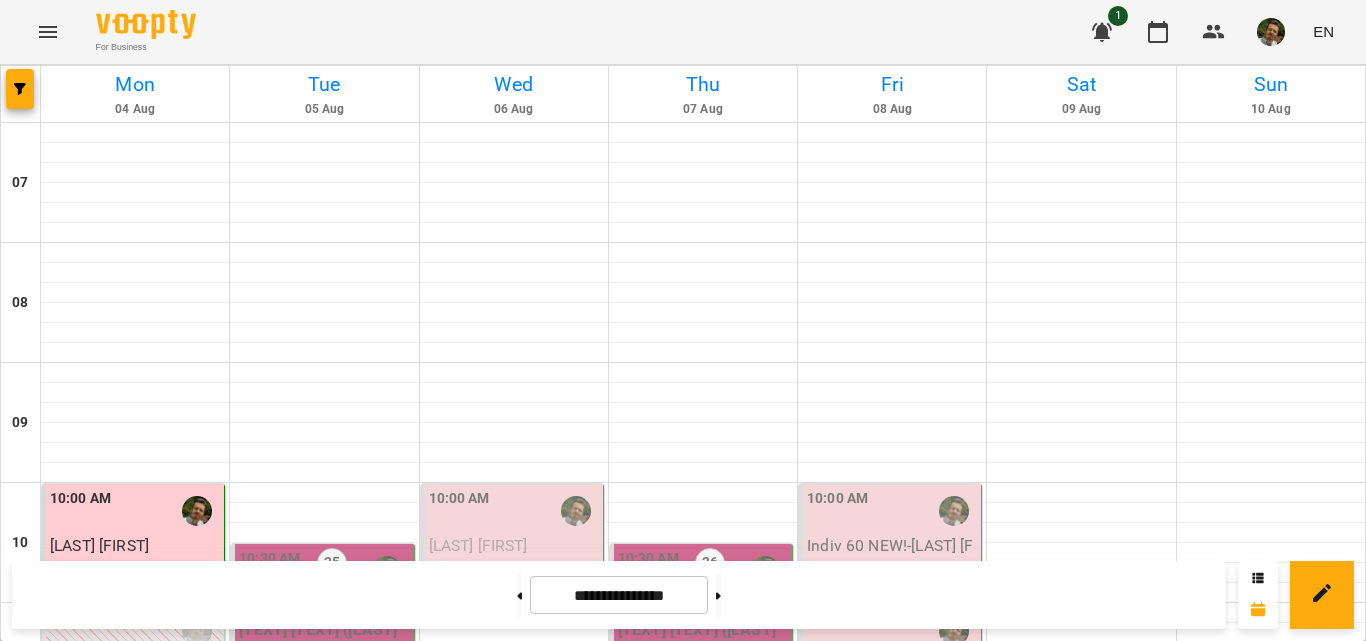 click on "[TIME] [NUMBER] [NUMBER] [TEXT] ([LAST] [TEXT] [TEXT] [TEXT] [TEXT] [TEXT] [TEXT])" at bounding box center (701, 663) 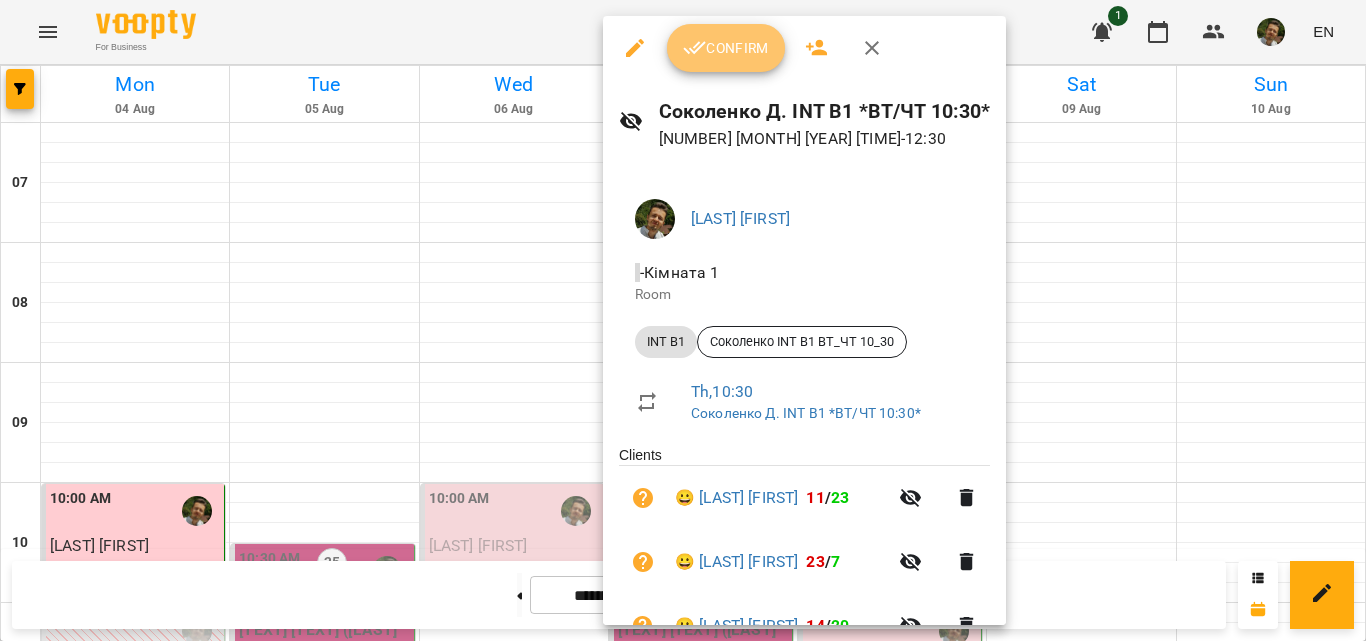 click on "Confirm" at bounding box center (726, 48) 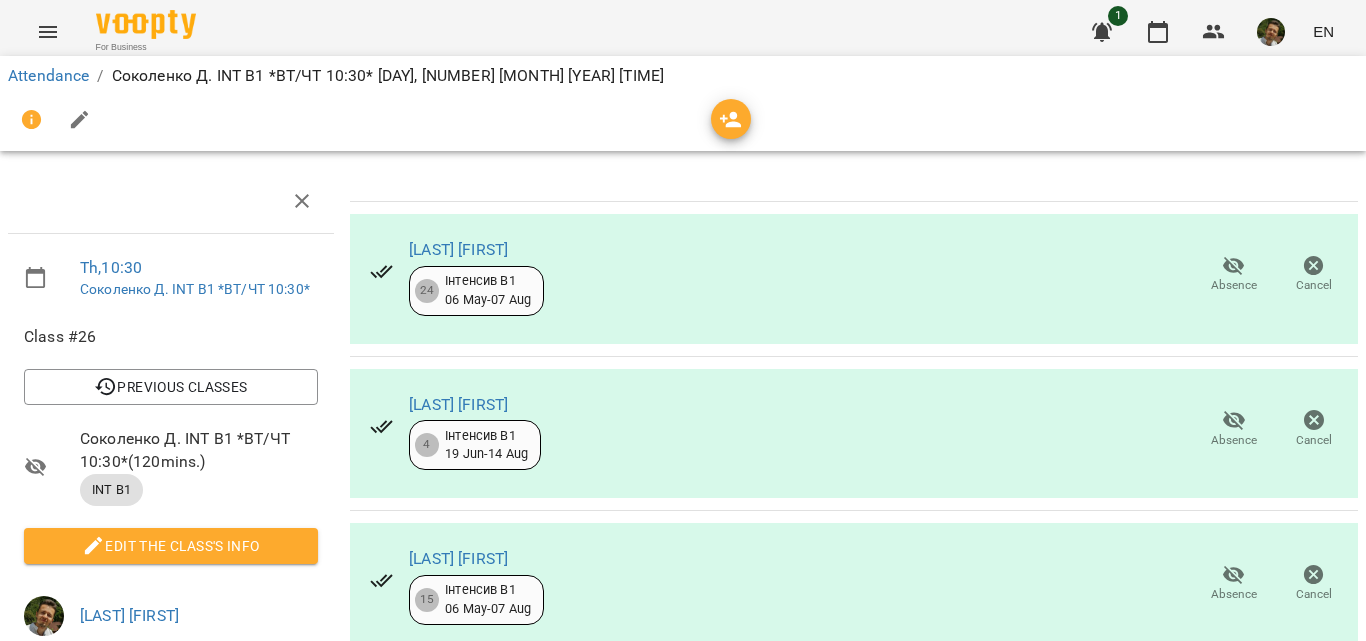 scroll, scrollTop: 185, scrollLeft: 0, axis: vertical 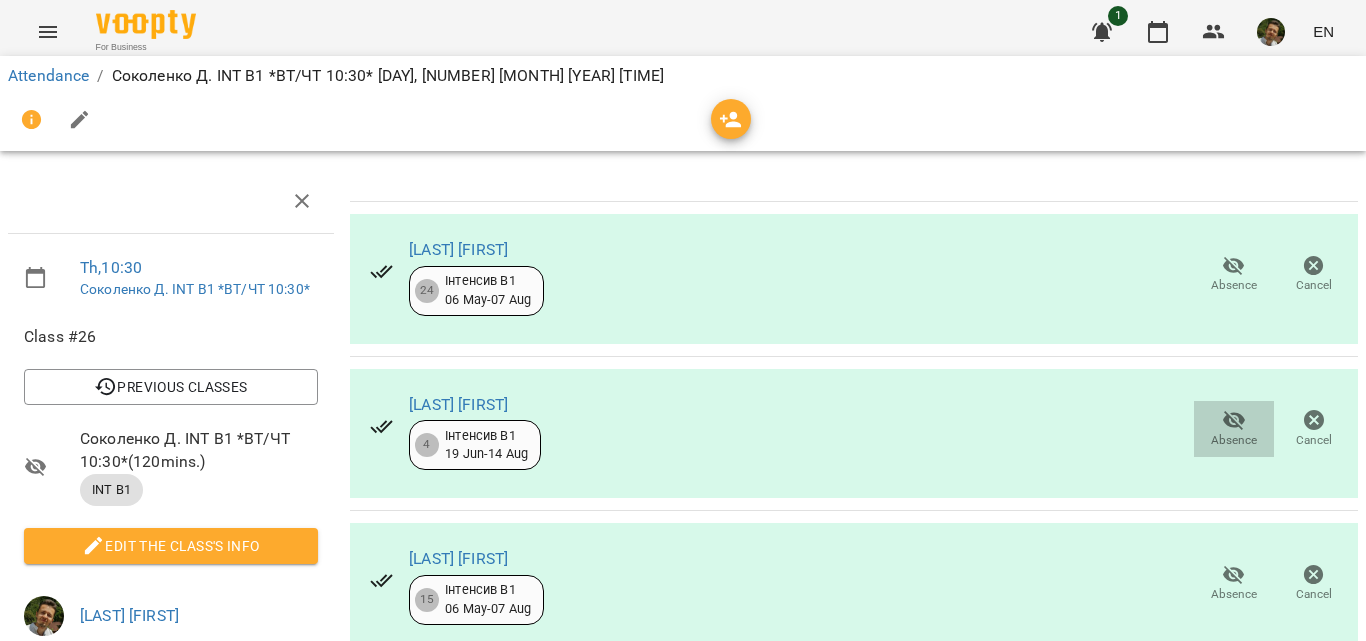 click 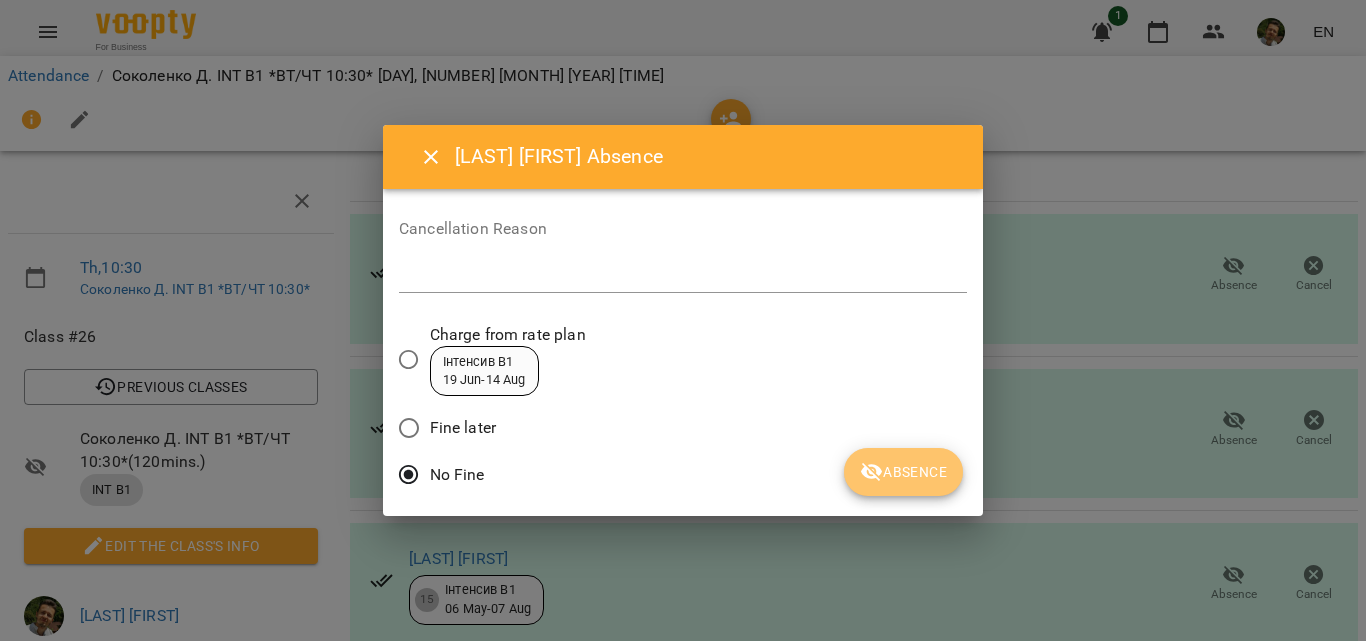click on "Absence" at bounding box center (903, 472) 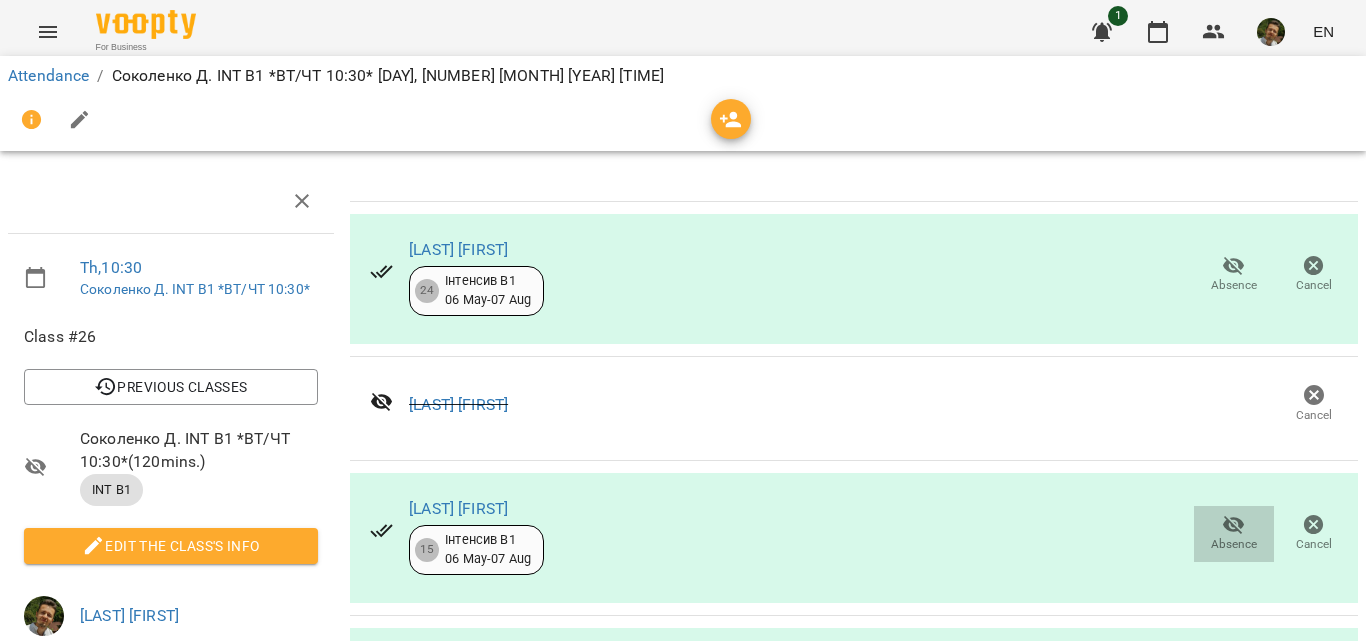click on "Absence" at bounding box center [1234, 544] 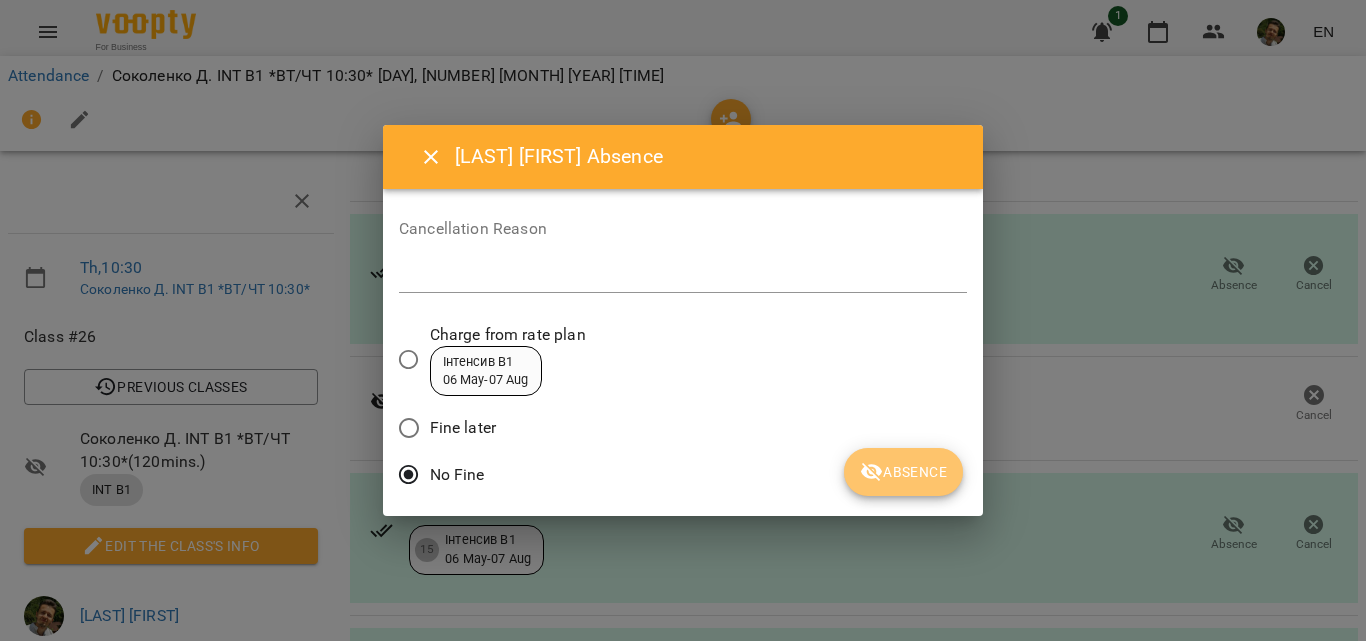 click on "Absence" at bounding box center [903, 472] 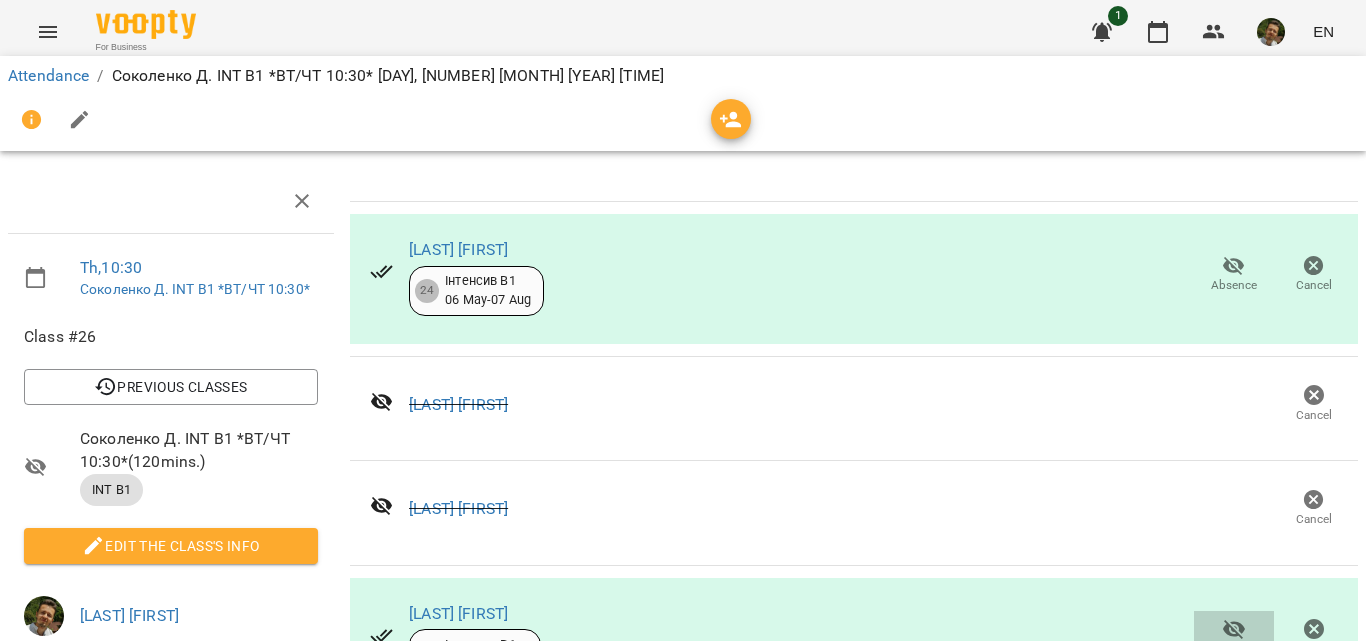 click on "Absence" at bounding box center [1234, 649] 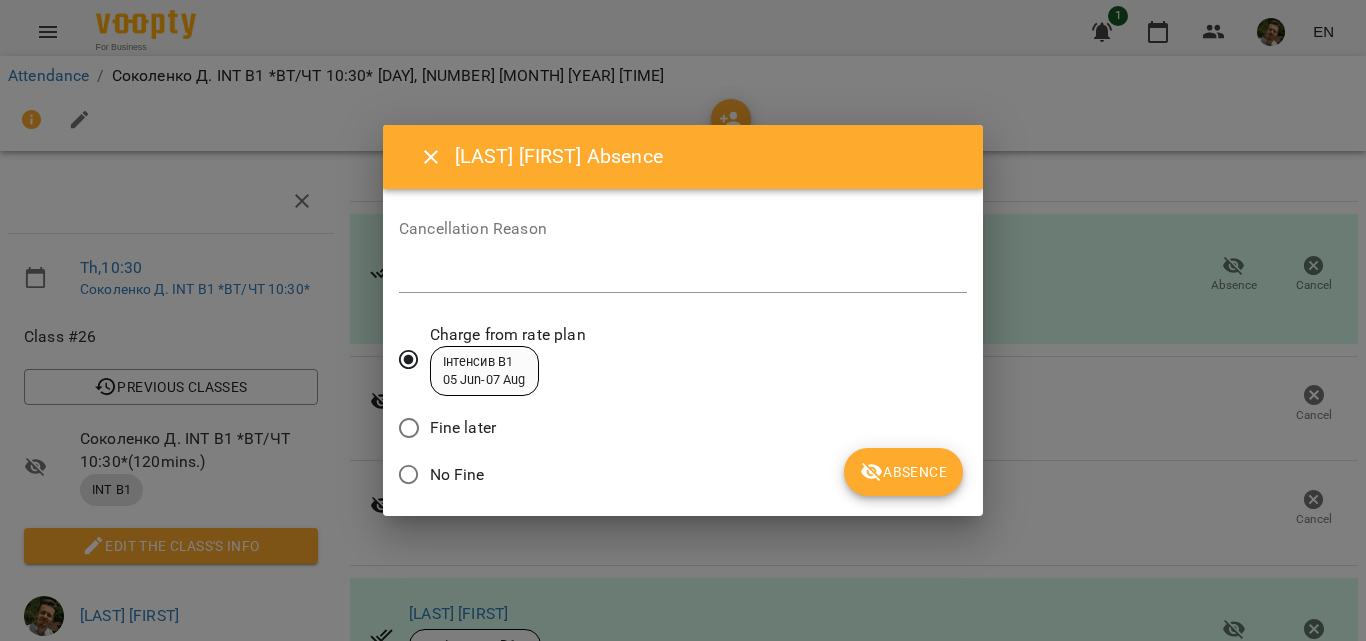 click on "No Fine" at bounding box center (436, 475) 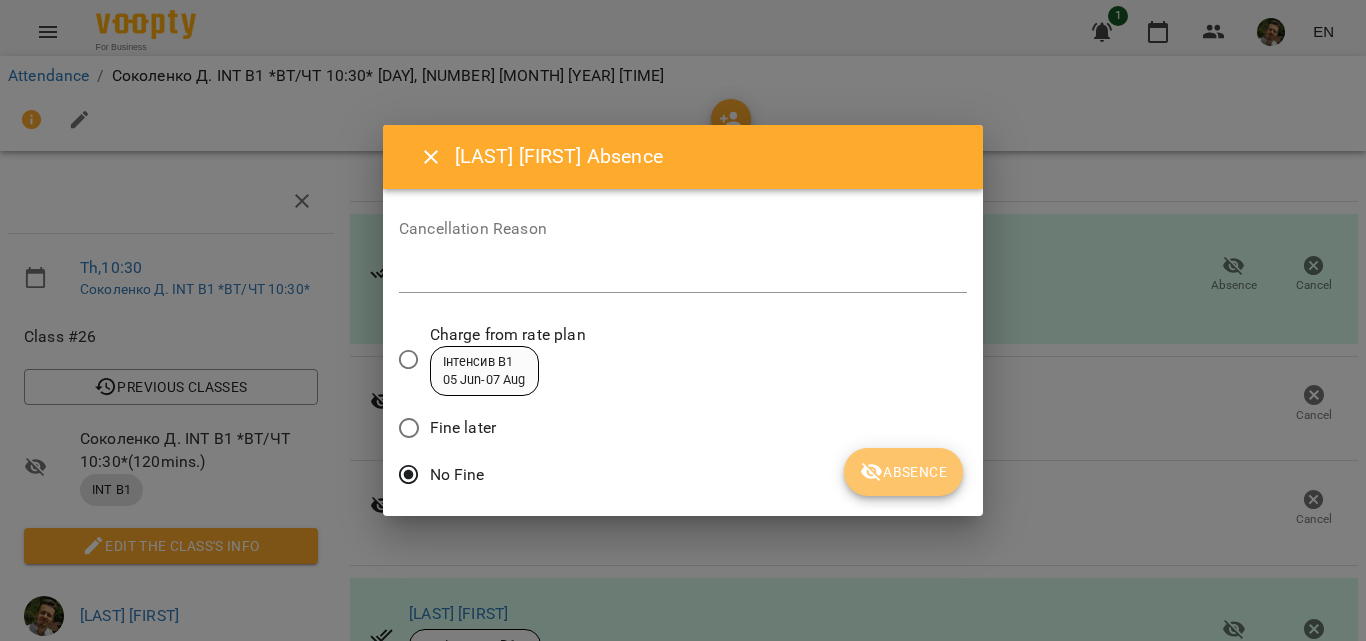 click on "Absence" at bounding box center (903, 472) 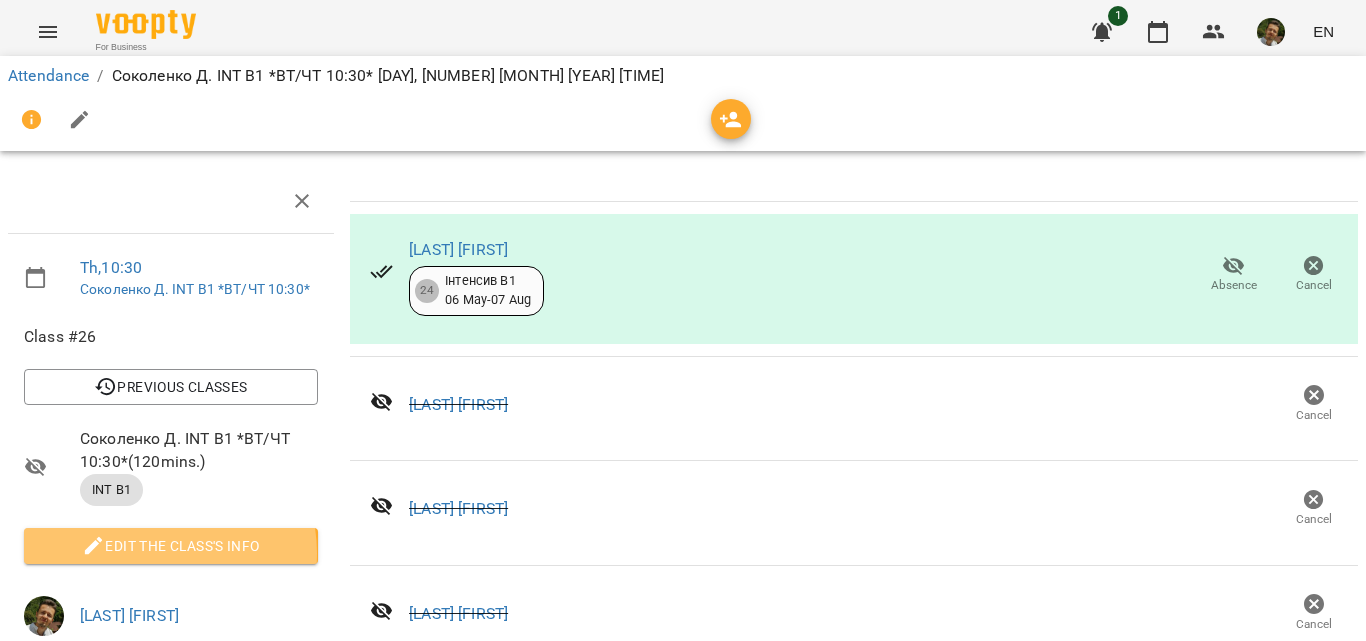 click on "Edit the class's Info" at bounding box center (171, 546) 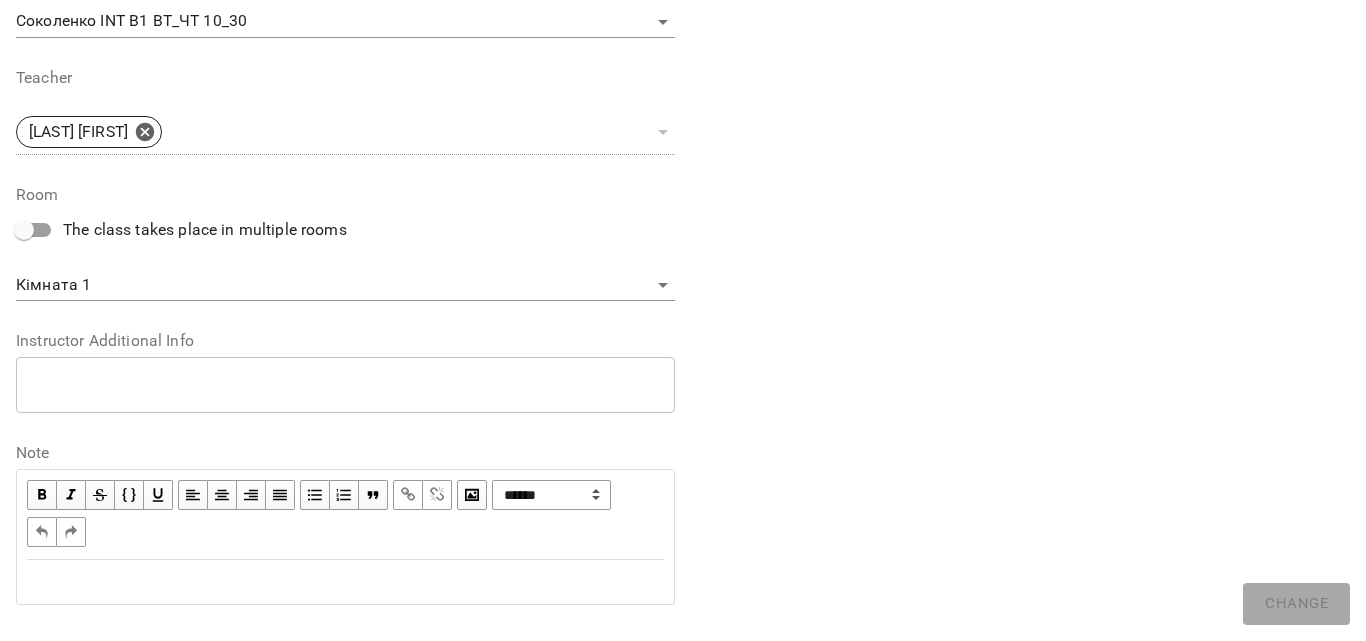 scroll, scrollTop: 727, scrollLeft: 0, axis: vertical 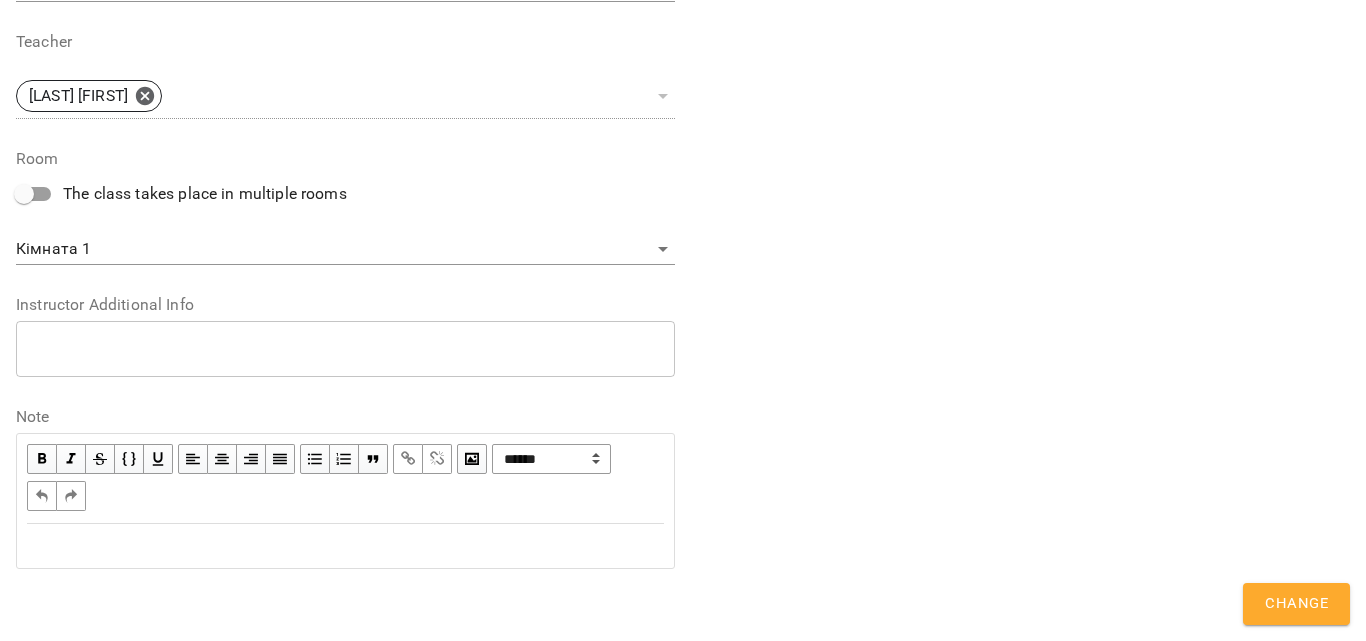 click at bounding box center (345, 546) 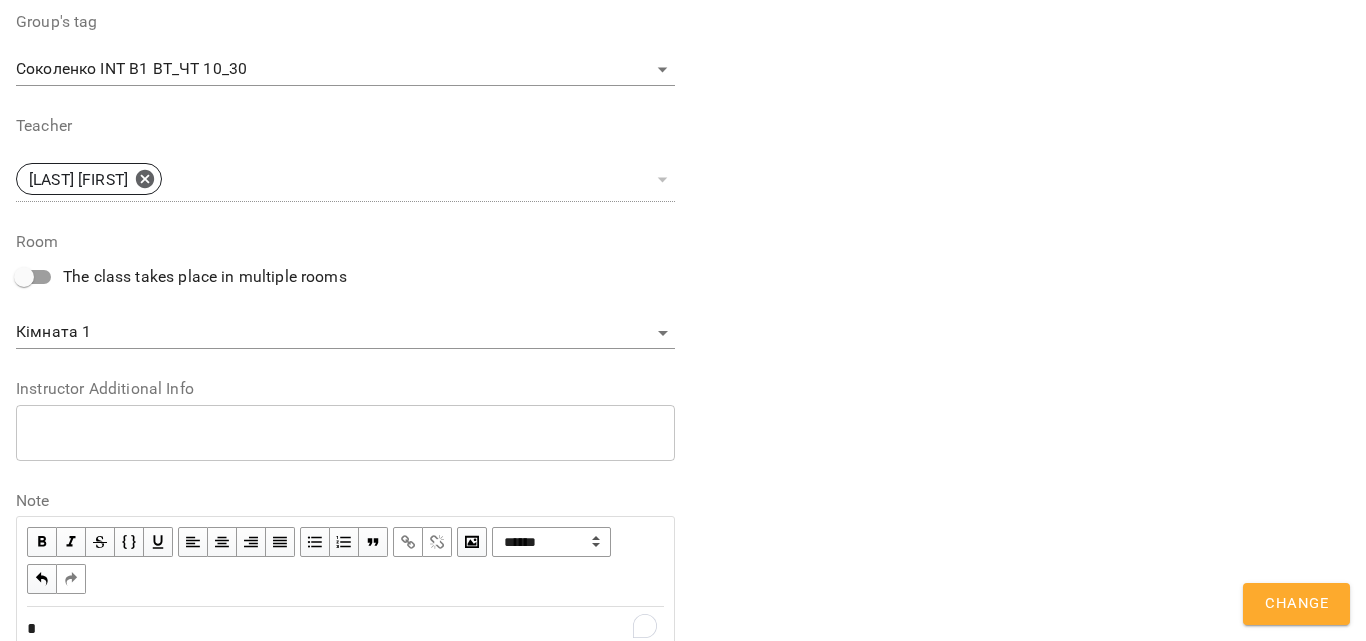 scroll, scrollTop: 810, scrollLeft: 0, axis: vertical 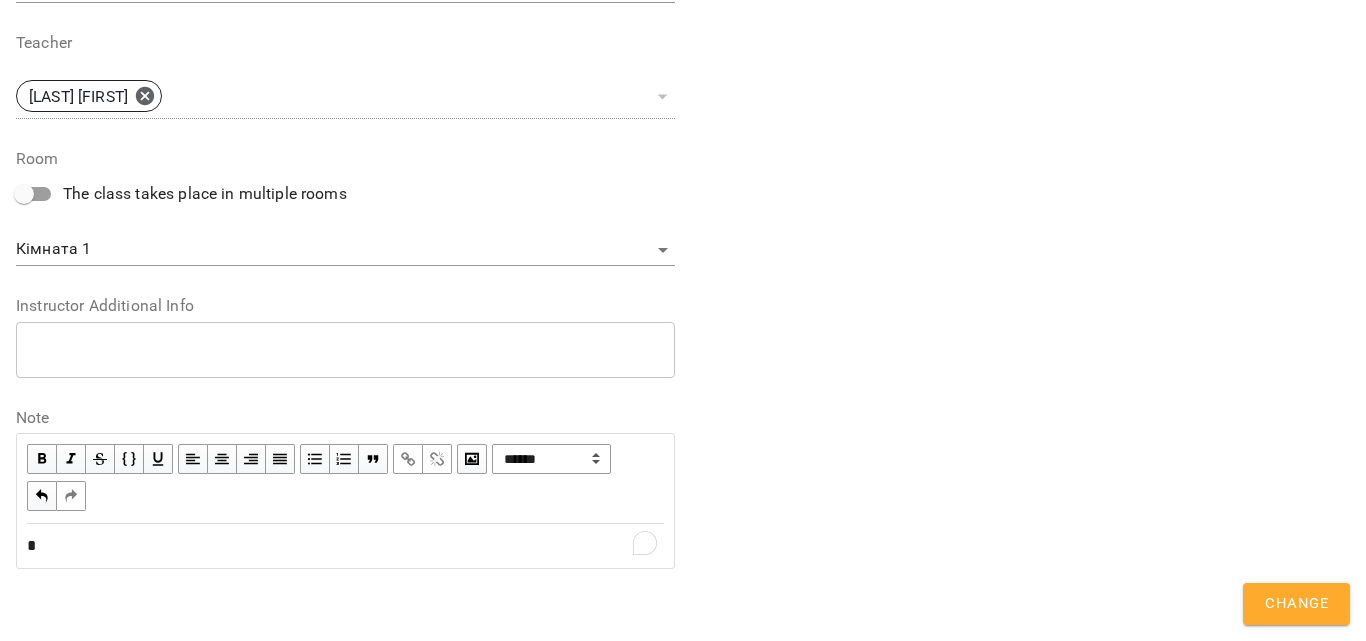 type 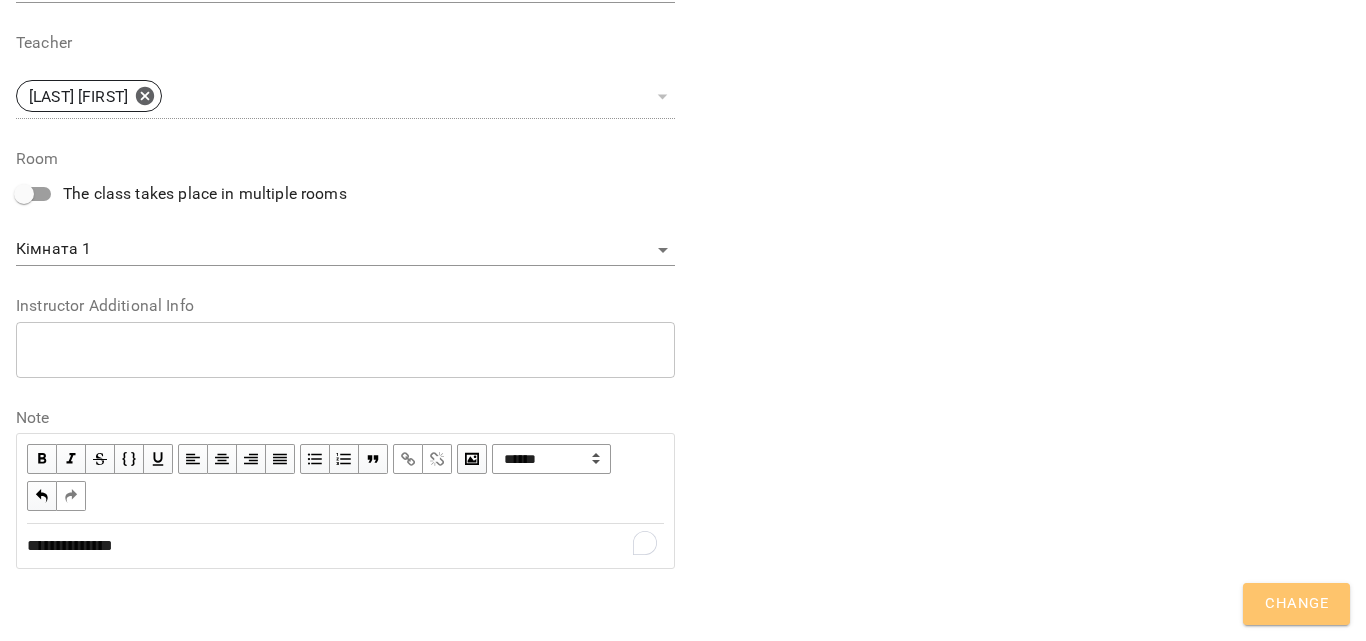 click on "Change" at bounding box center (1296, 604) 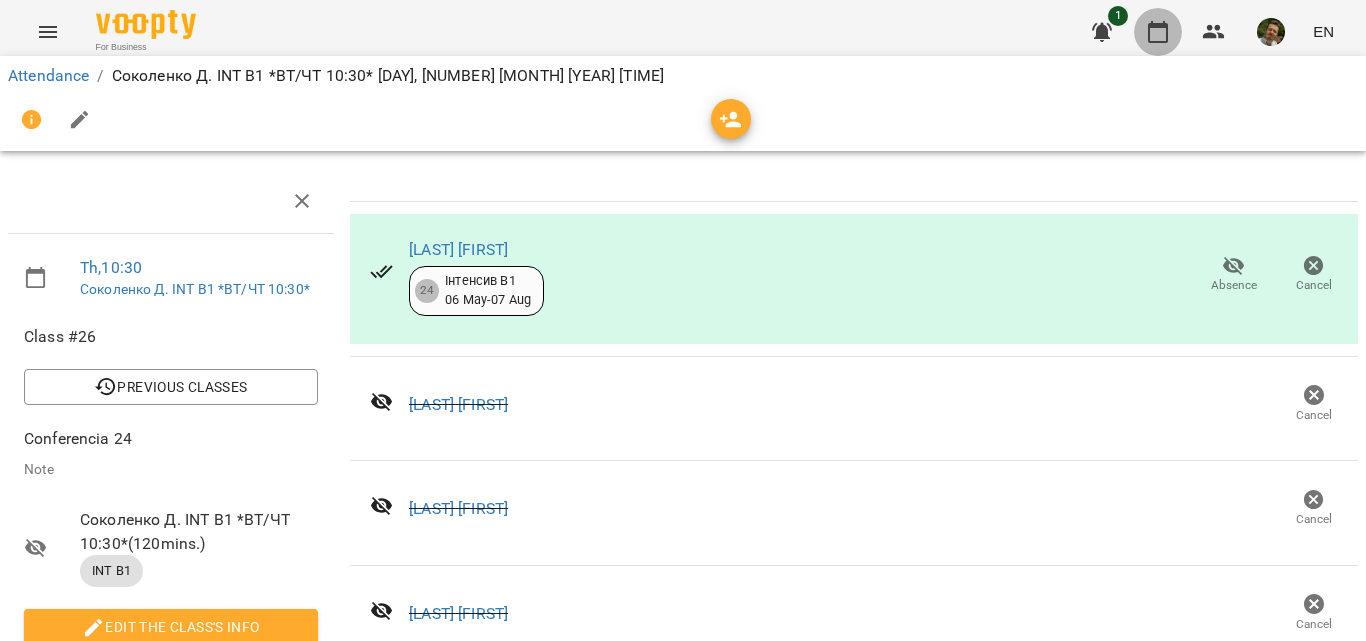 click at bounding box center (1158, 32) 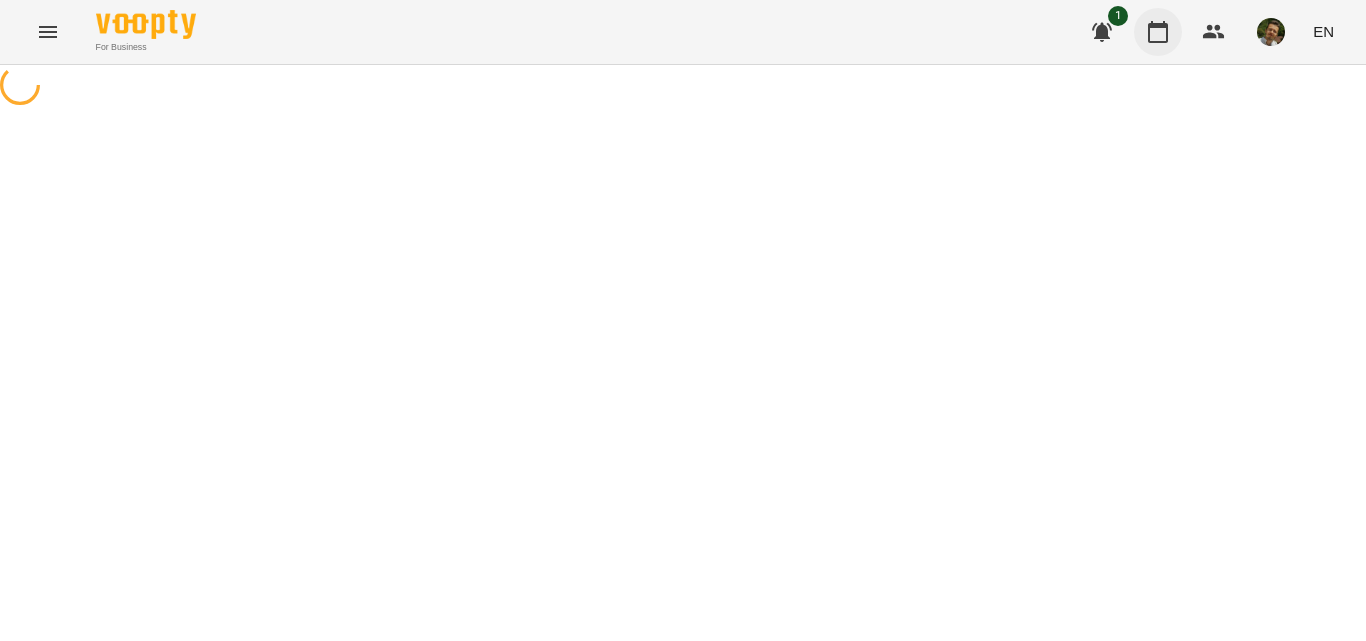 scroll, scrollTop: 0, scrollLeft: 0, axis: both 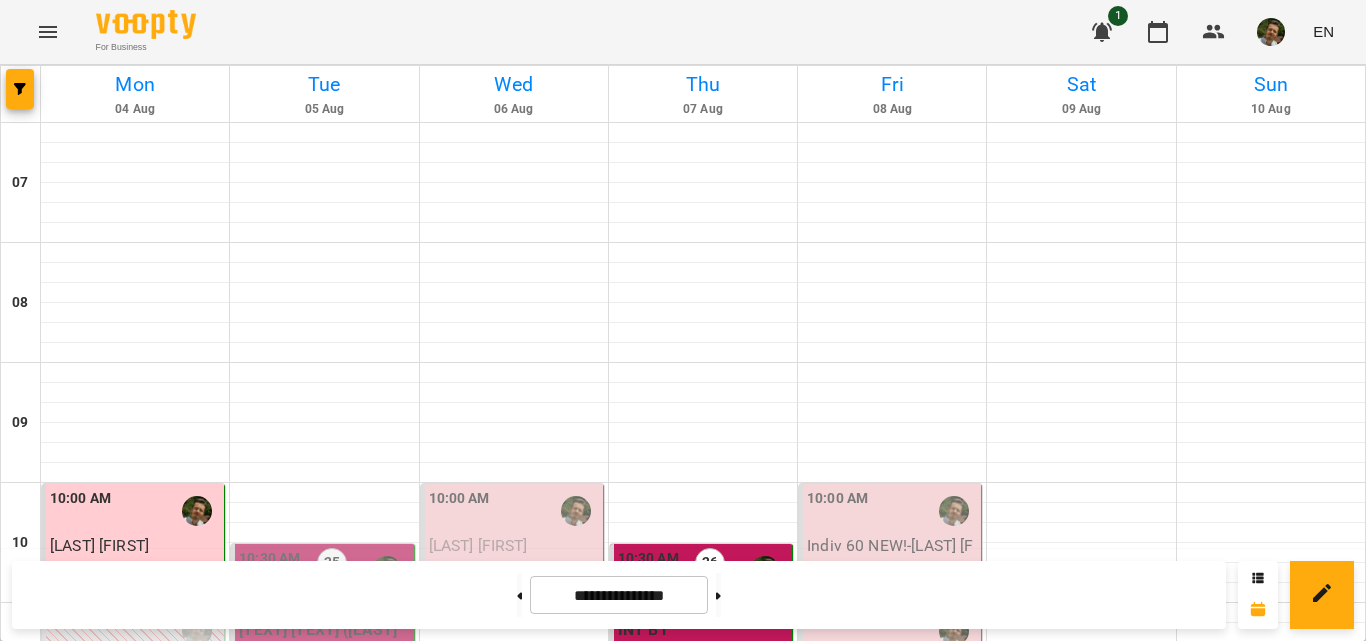 click on "[LAST] [FIRST]" at bounding box center (703, 1266) 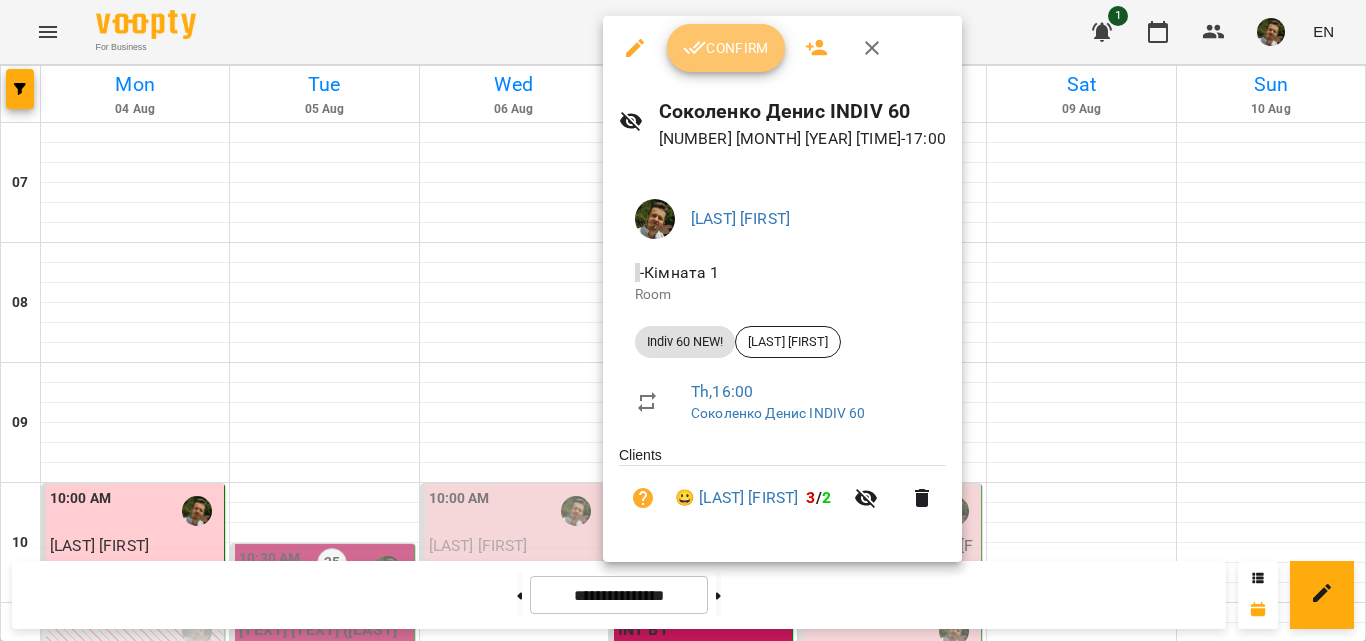 click on "Confirm" at bounding box center (726, 48) 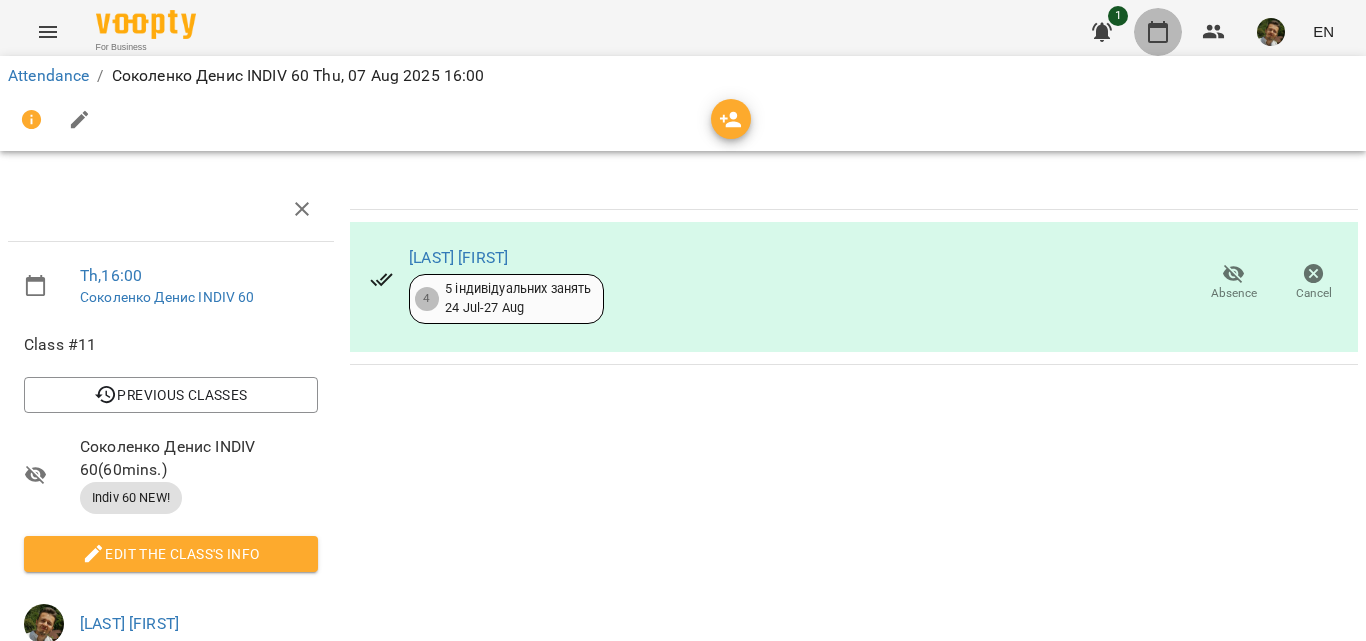 click 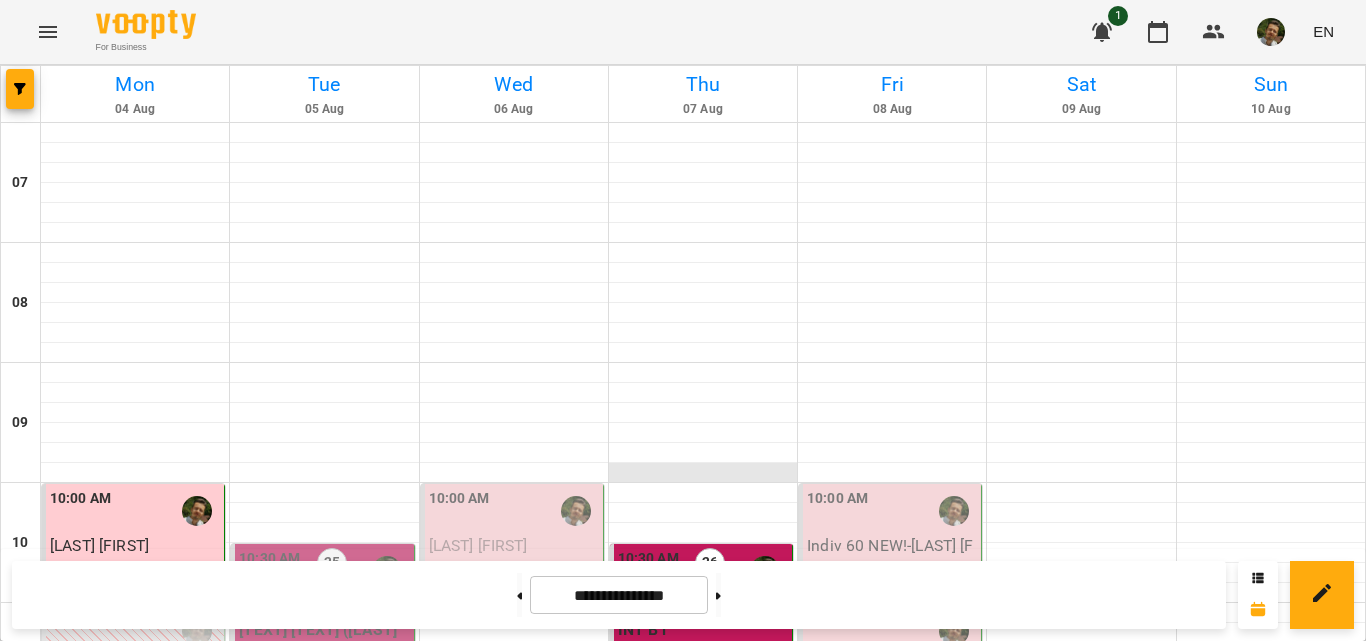 scroll, scrollTop: 1325, scrollLeft: 0, axis: vertical 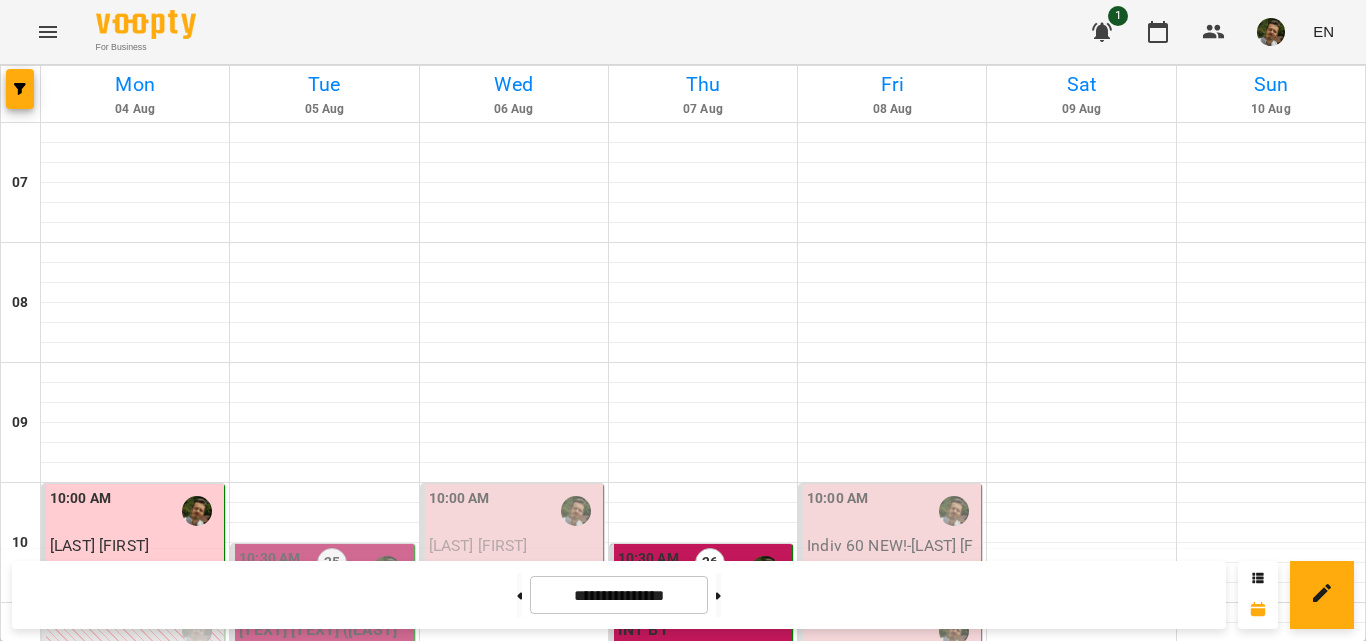 click on "Indiv 60 NEW!" at bounding box center (703, 1530) 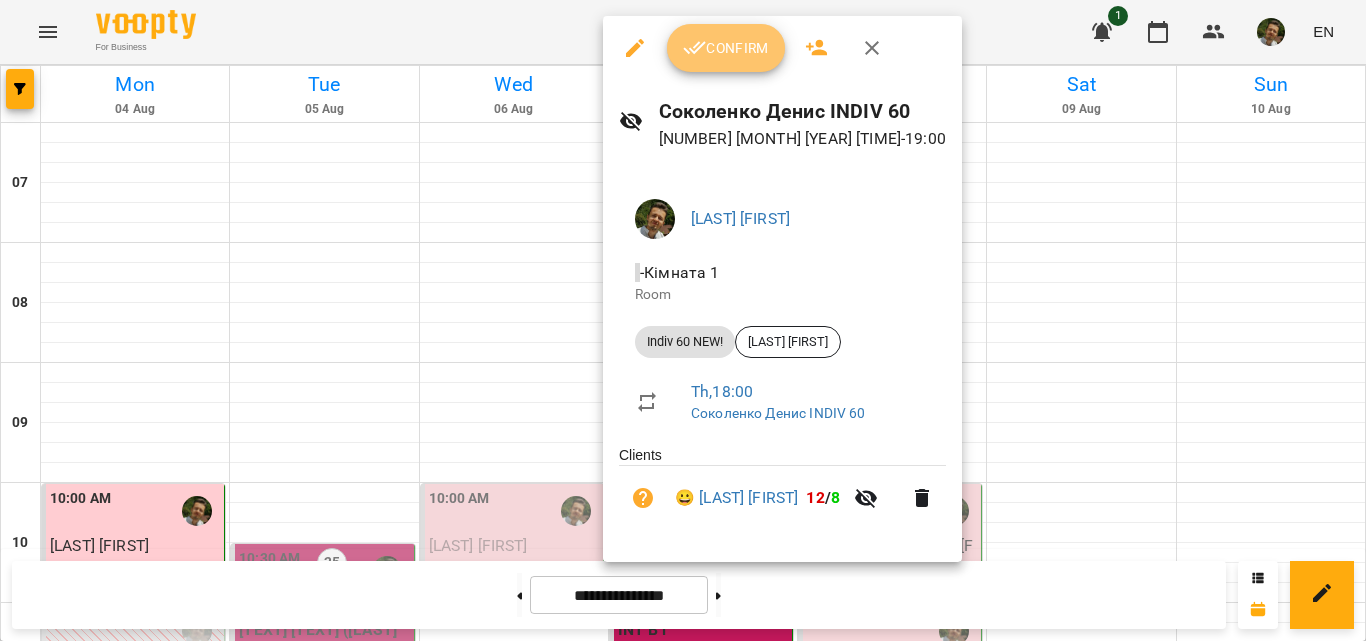 click on "Confirm" at bounding box center [726, 48] 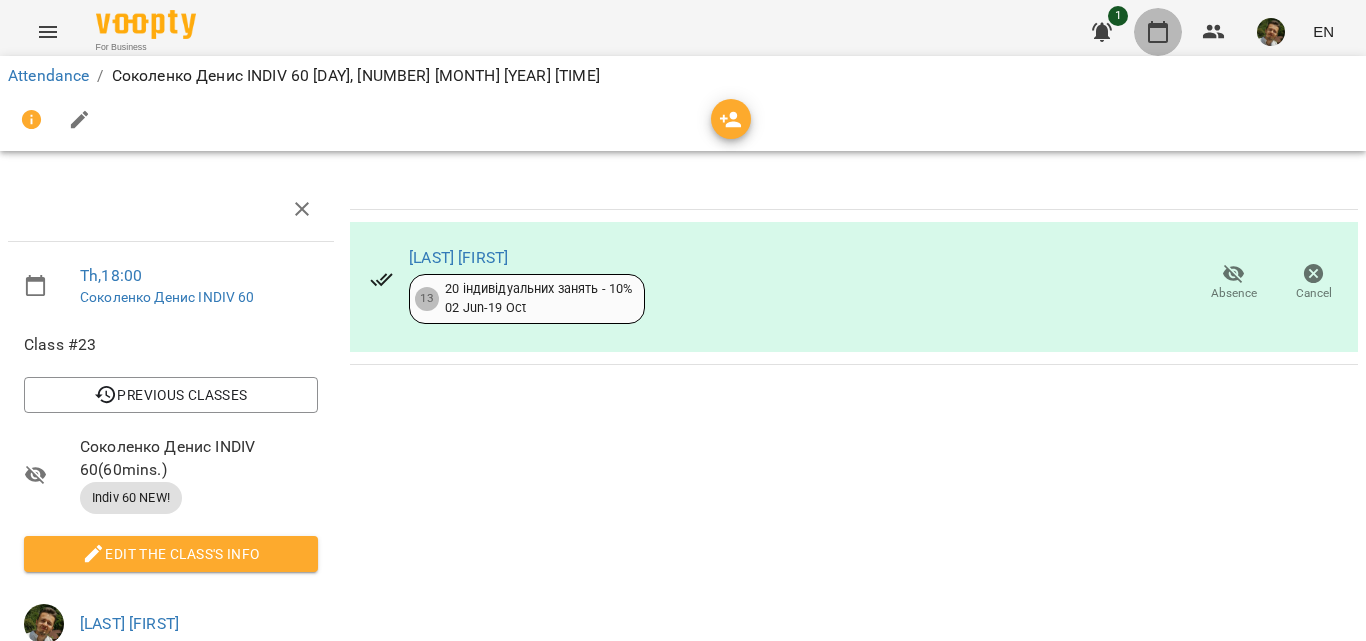 click 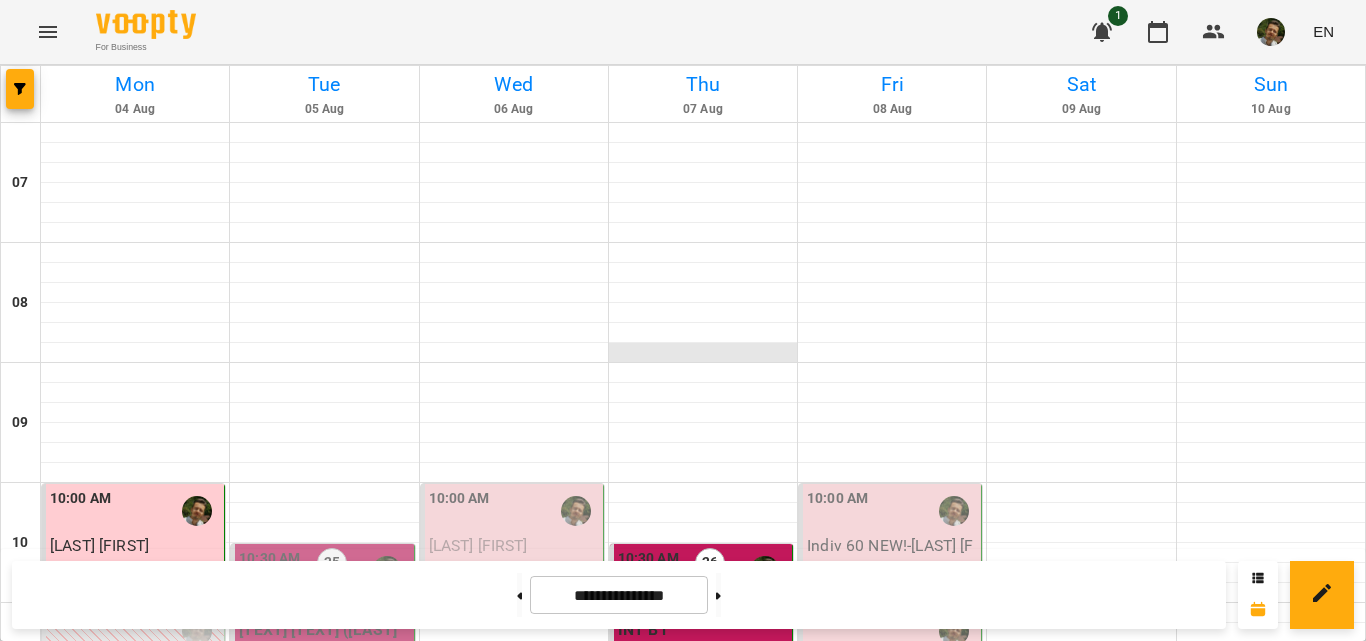 scroll, scrollTop: 1275, scrollLeft: 0, axis: vertical 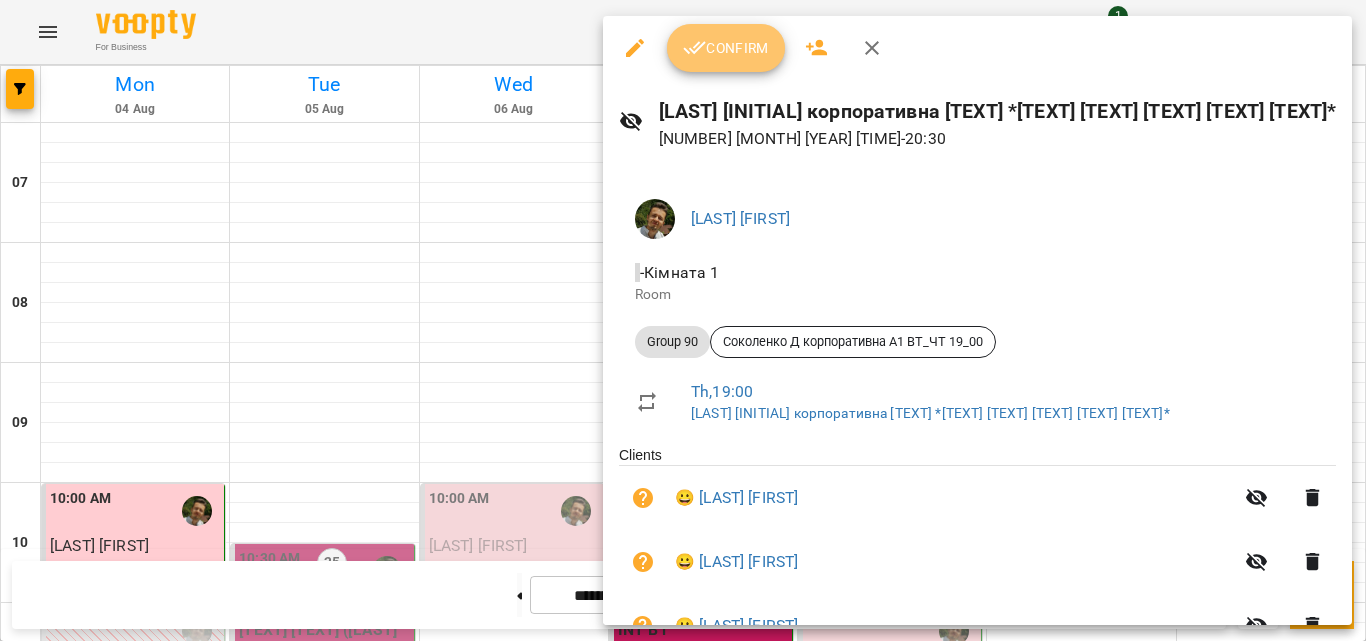 click on "Confirm" at bounding box center (726, 48) 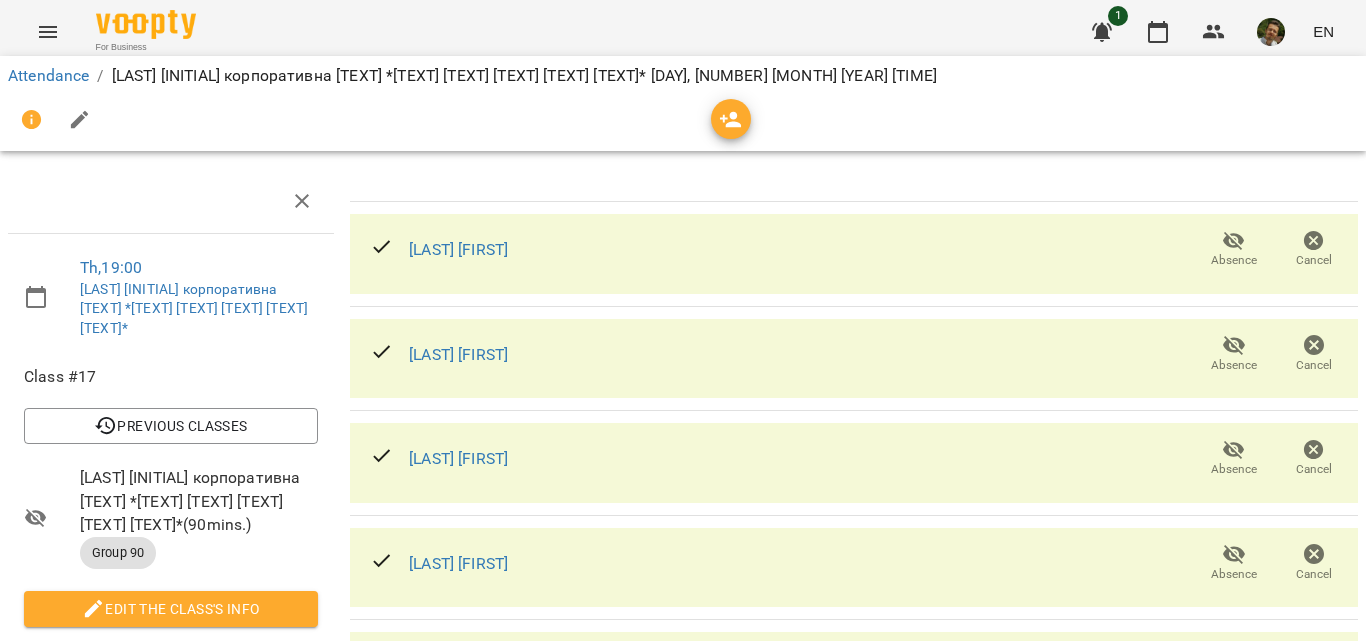 scroll, scrollTop: 81, scrollLeft: 0, axis: vertical 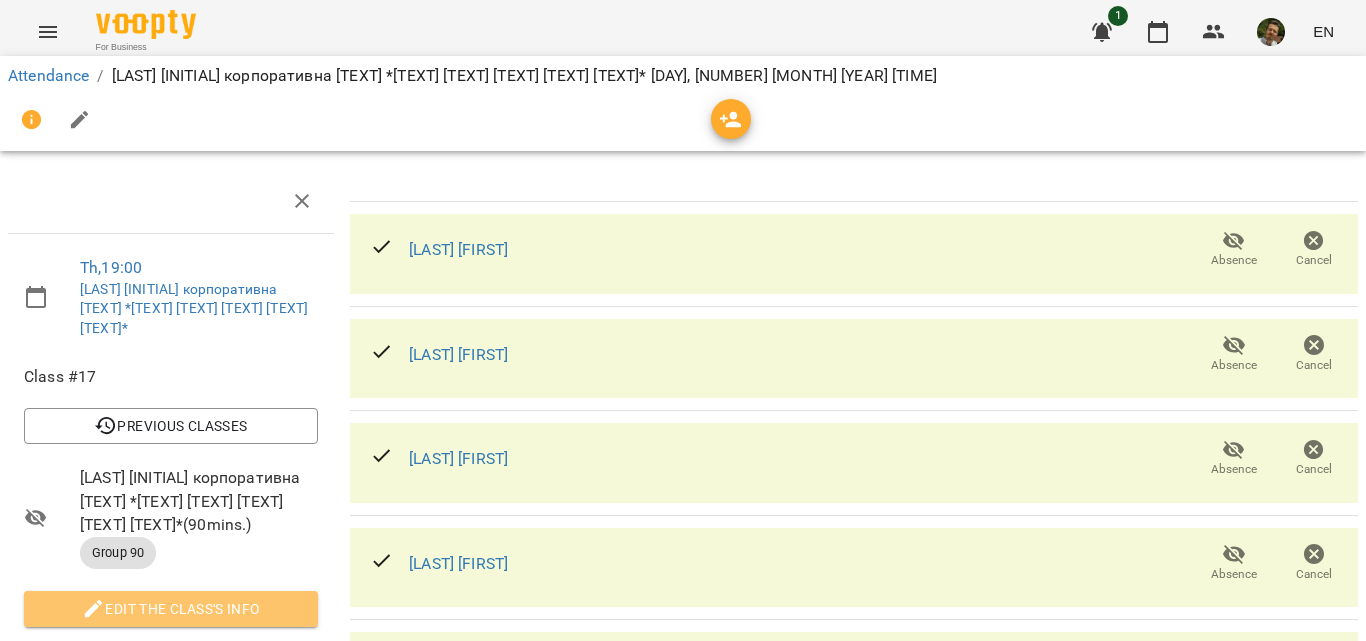 click on "Edit the class's Info" at bounding box center (171, 609) 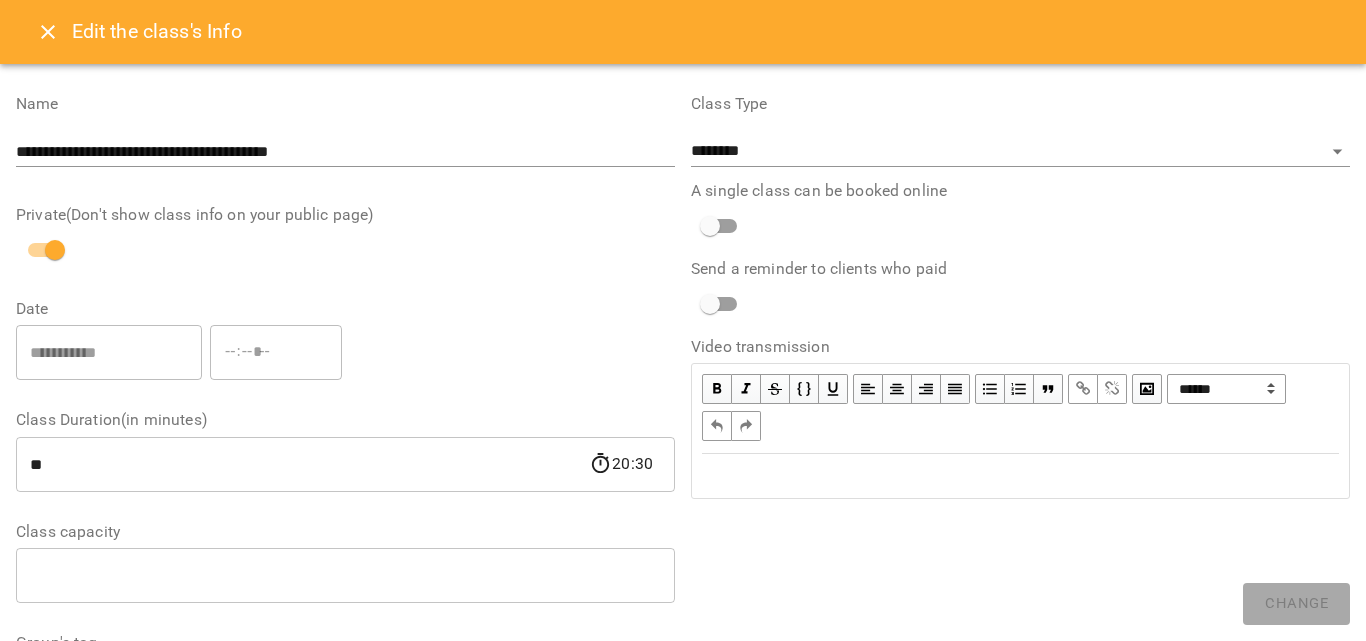 scroll, scrollTop: 704, scrollLeft: 0, axis: vertical 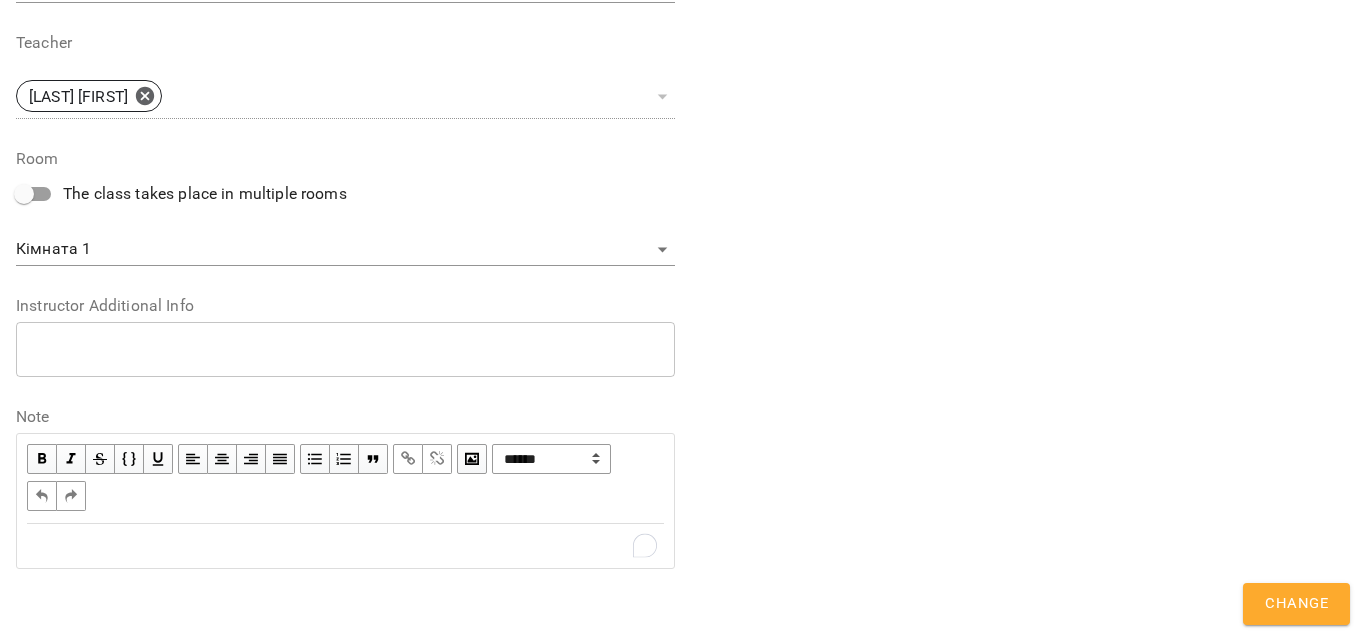 click at bounding box center [345, 546] 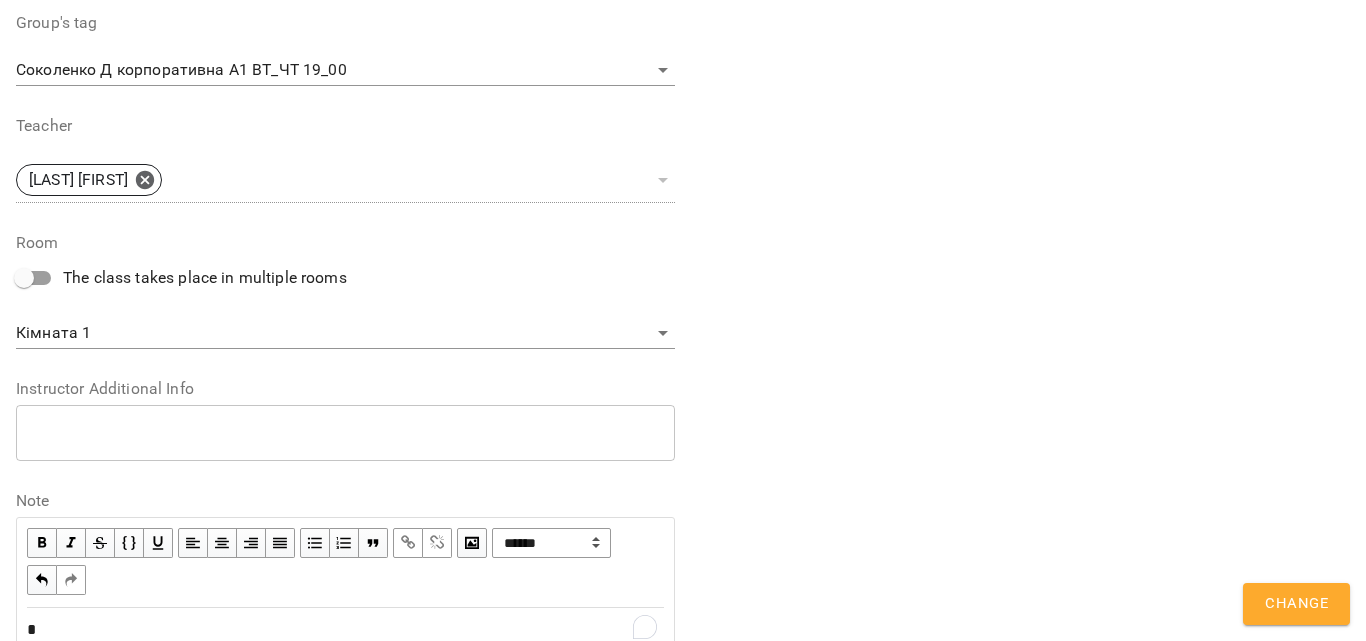 scroll, scrollTop: 788, scrollLeft: 0, axis: vertical 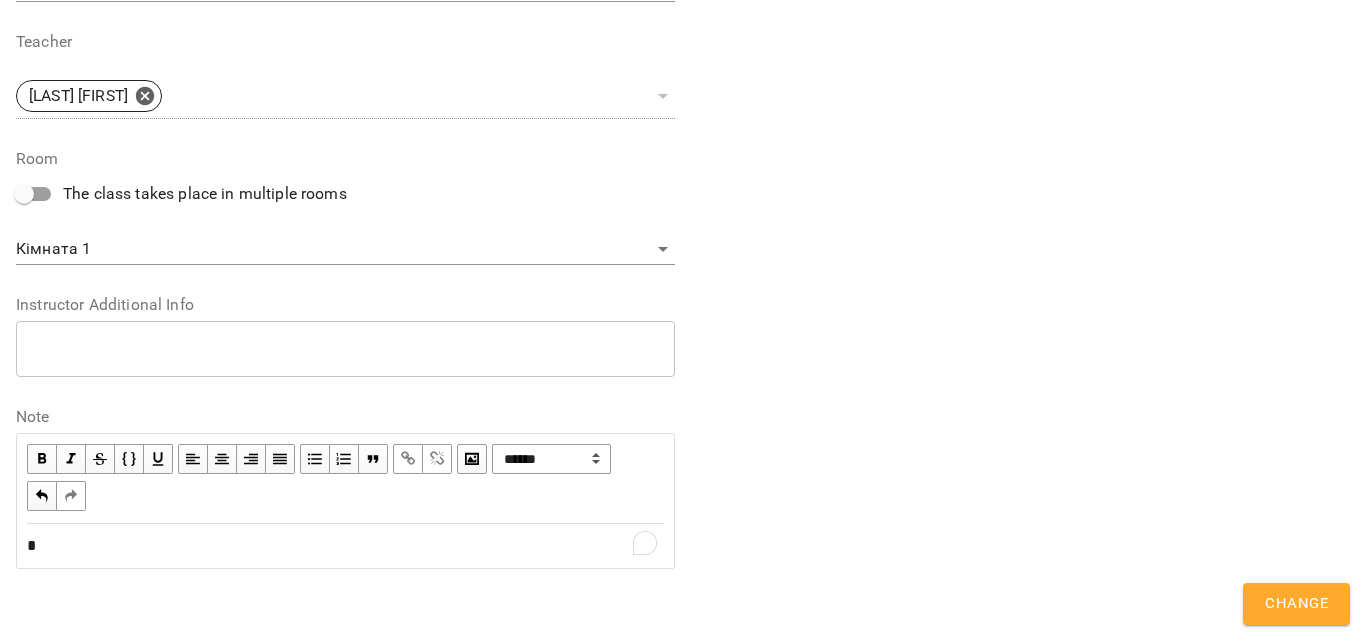 type 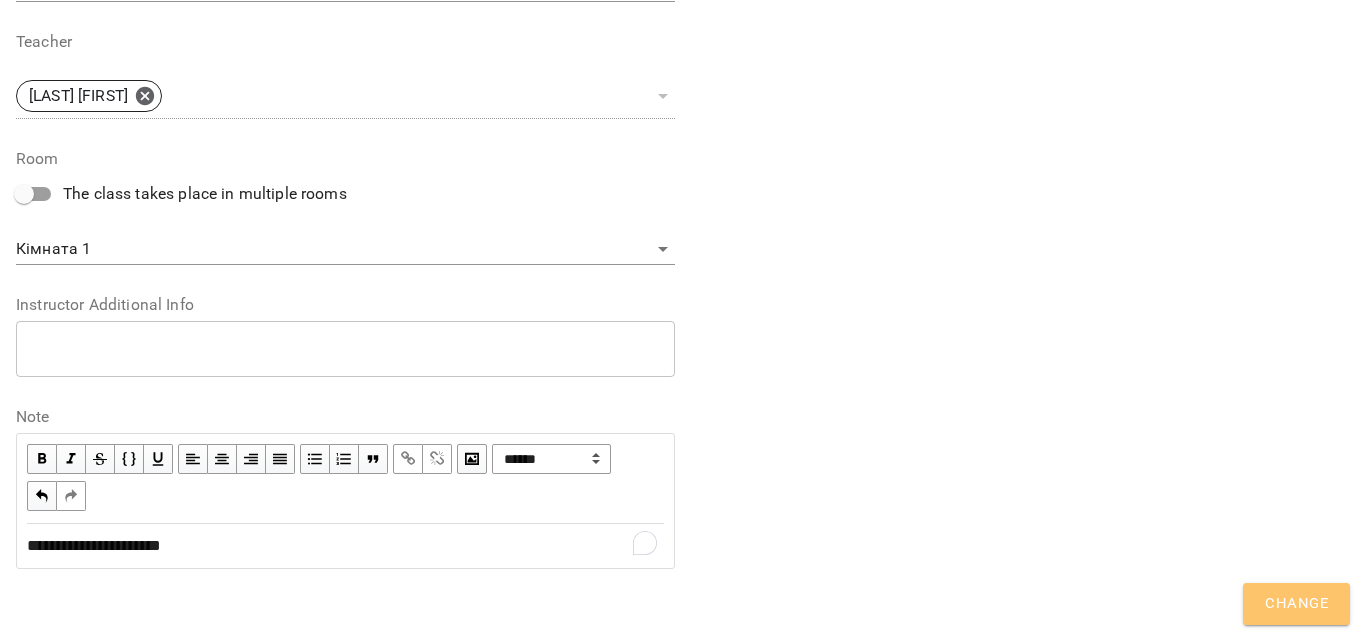 click on "Change" at bounding box center (1296, 604) 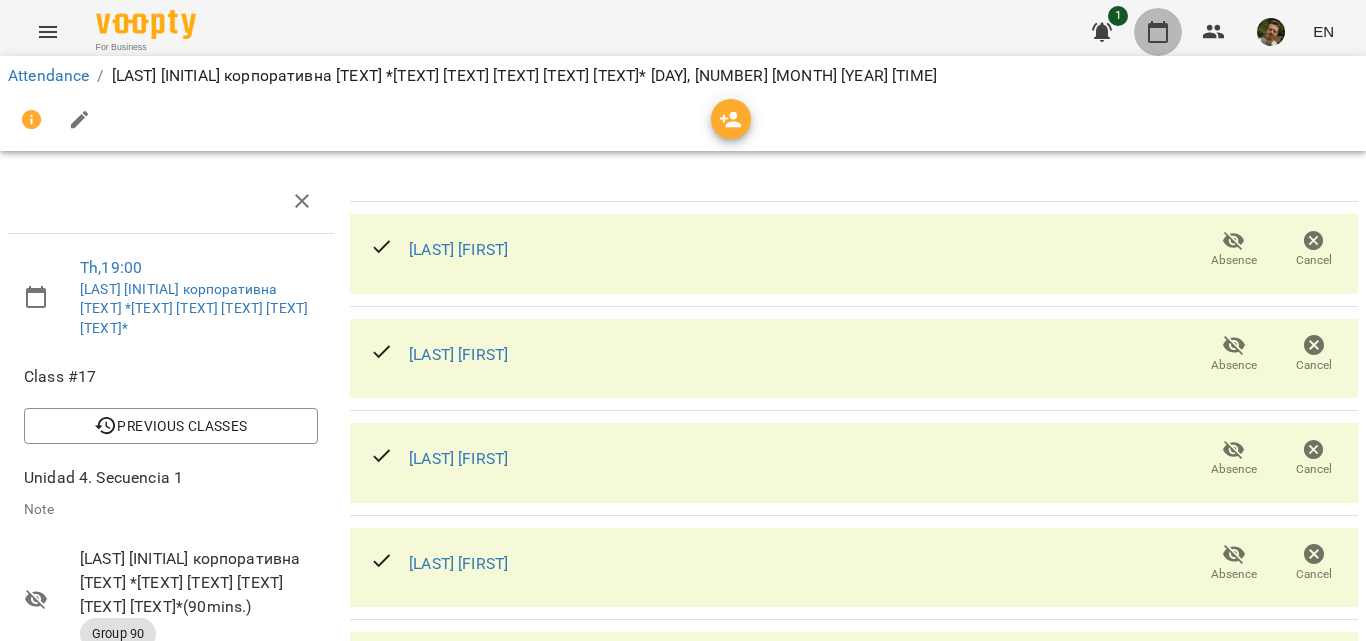 click 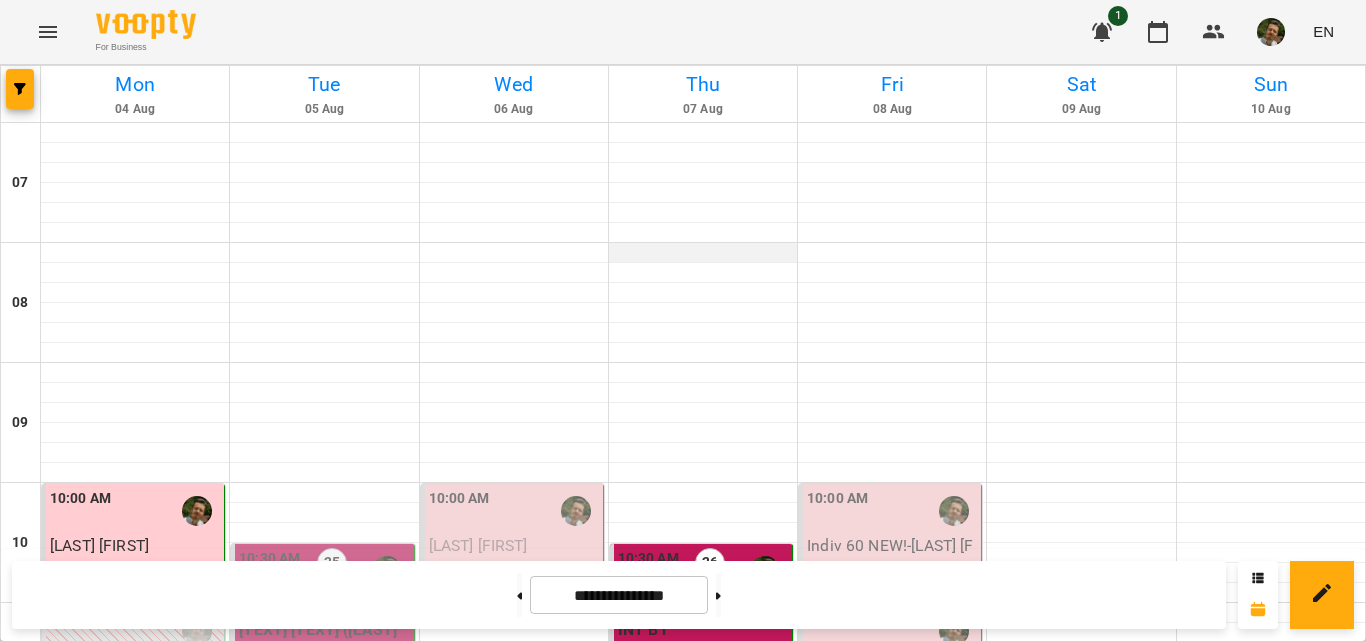scroll, scrollTop: 1492, scrollLeft: 0, axis: vertical 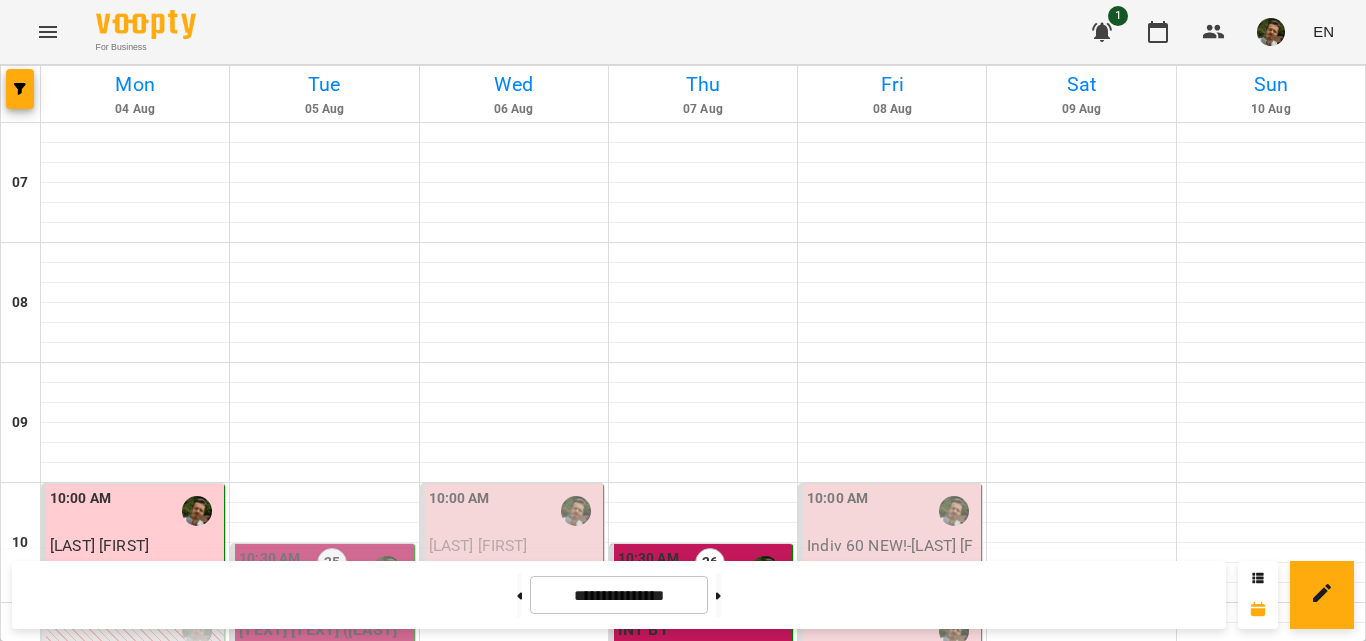 click on "8:30 PM" at bounding box center [703, 1771] 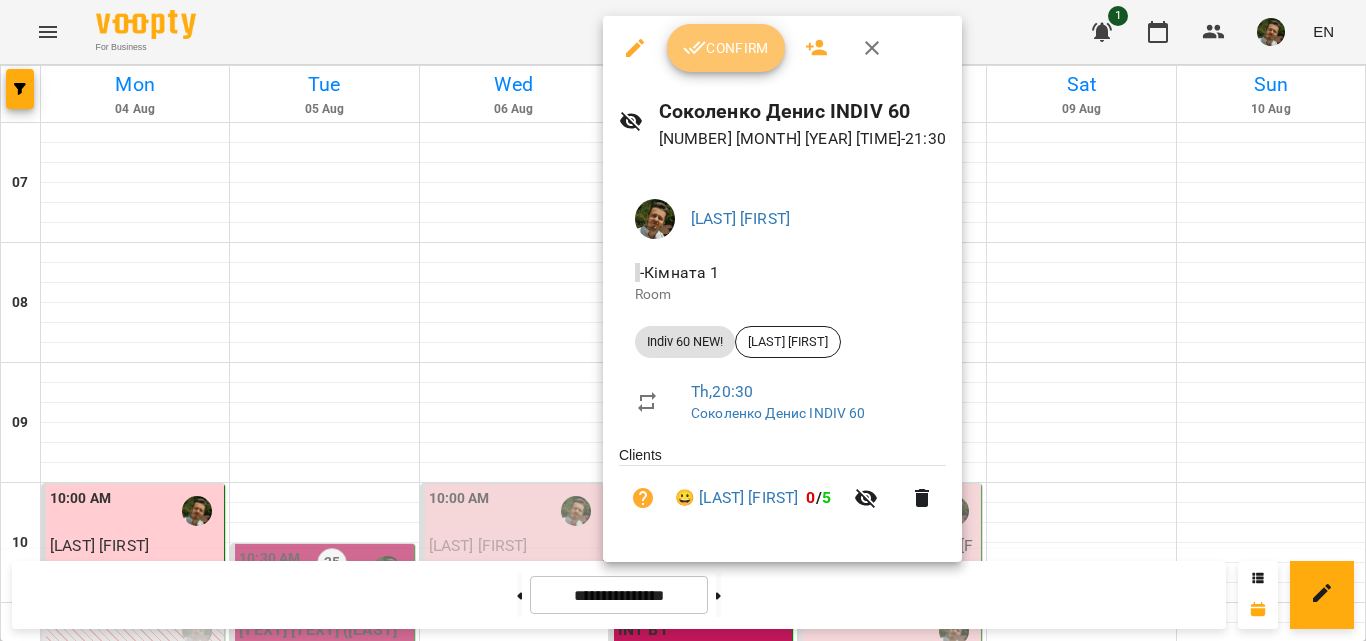click on "Confirm" at bounding box center [726, 48] 